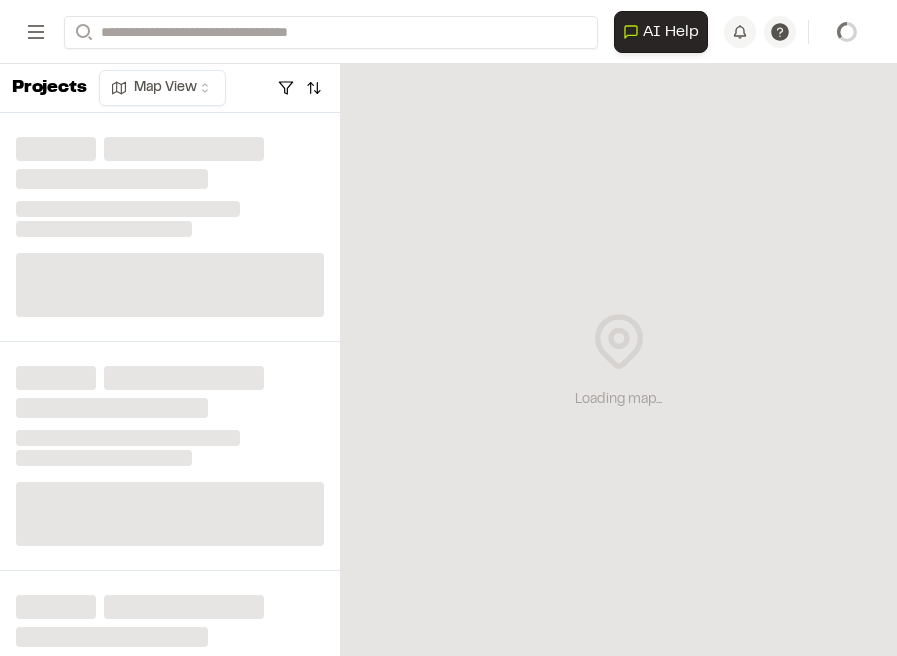 scroll, scrollTop: 0, scrollLeft: 0, axis: both 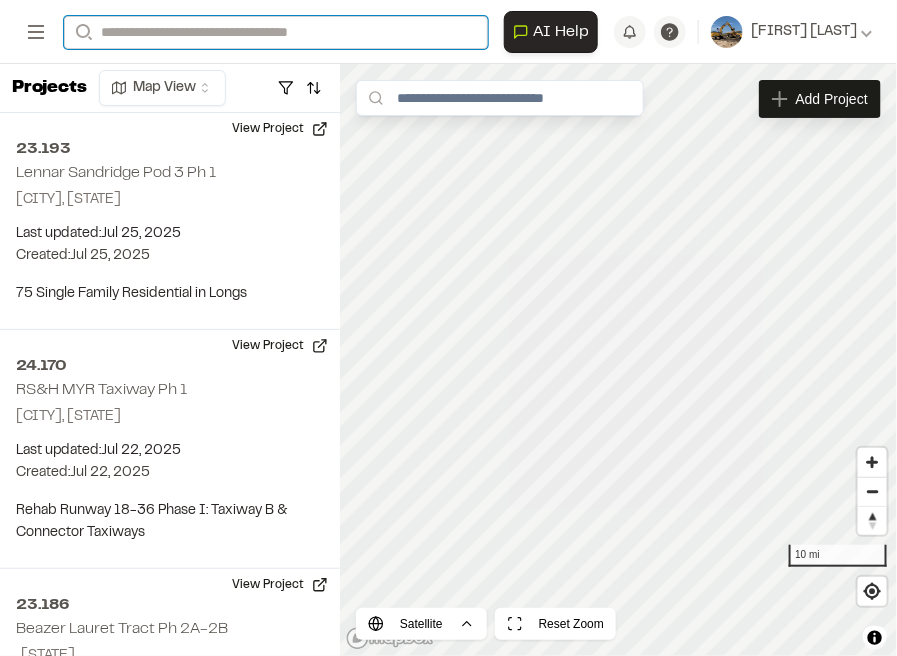 click on "Search" at bounding box center [276, 32] 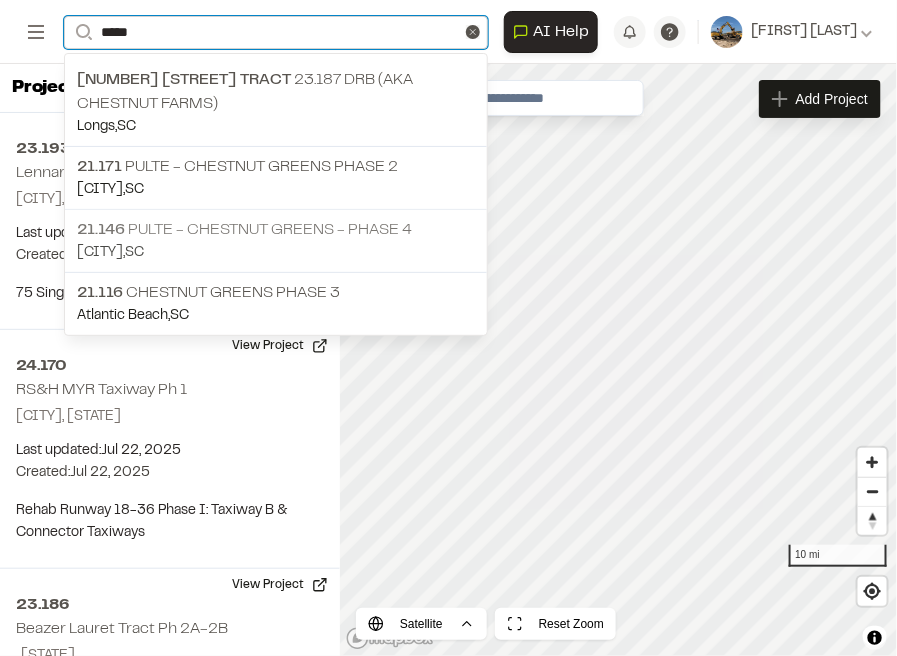type on "*****" 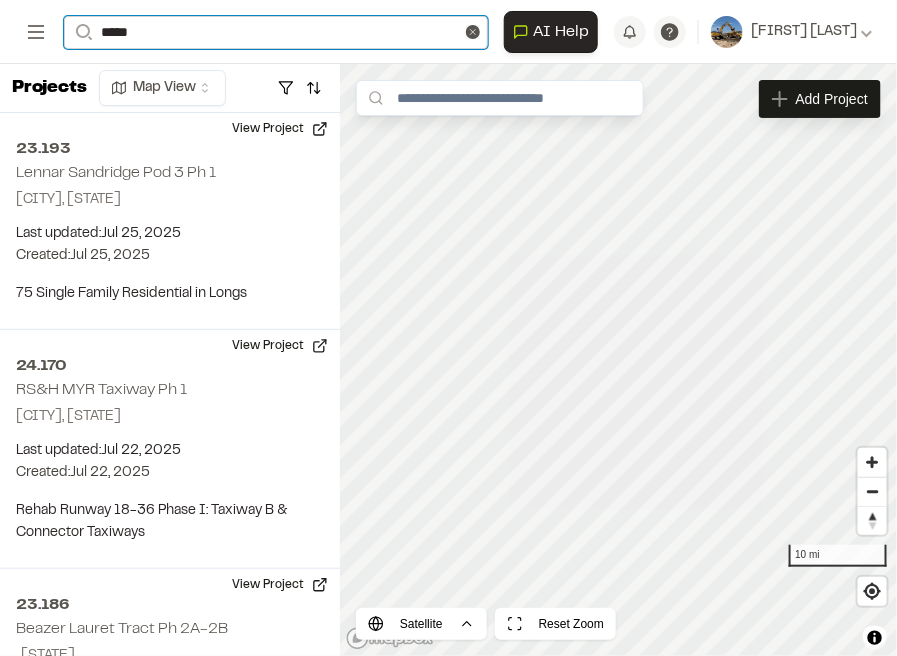 click on "*****" at bounding box center [276, 32] 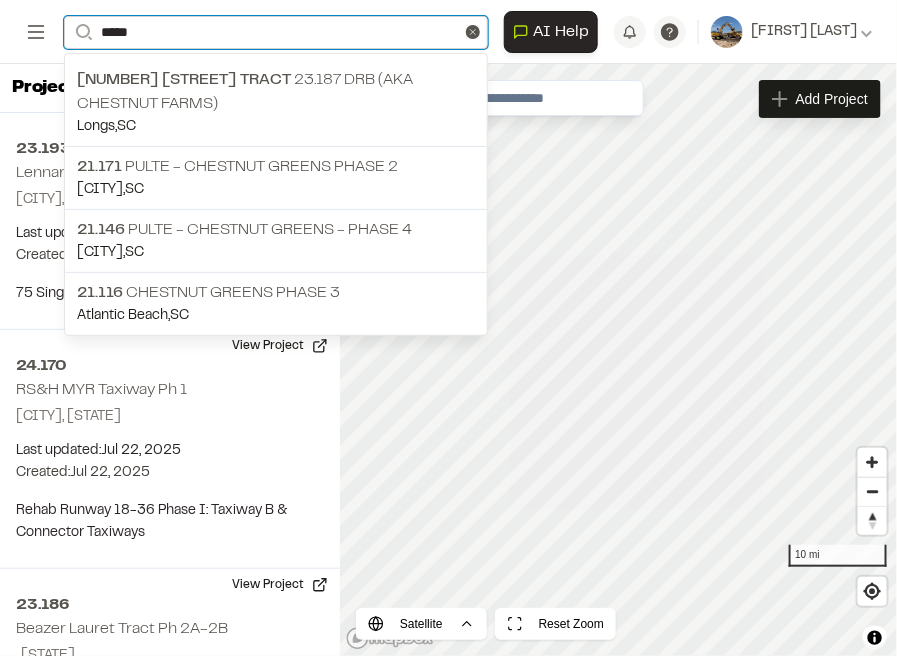 click on "*****" at bounding box center [276, 32] 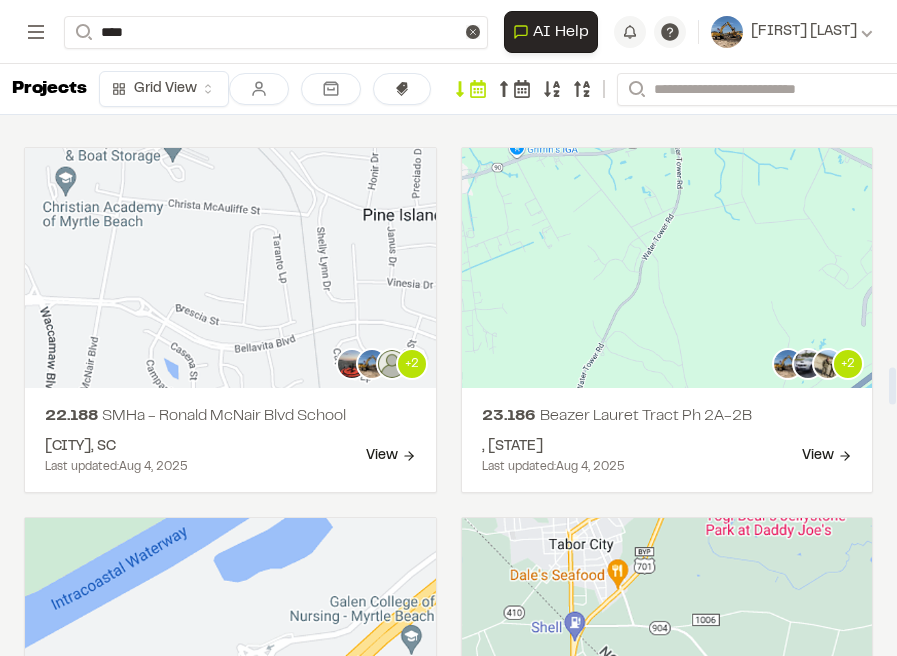 scroll, scrollTop: 0, scrollLeft: 0, axis: both 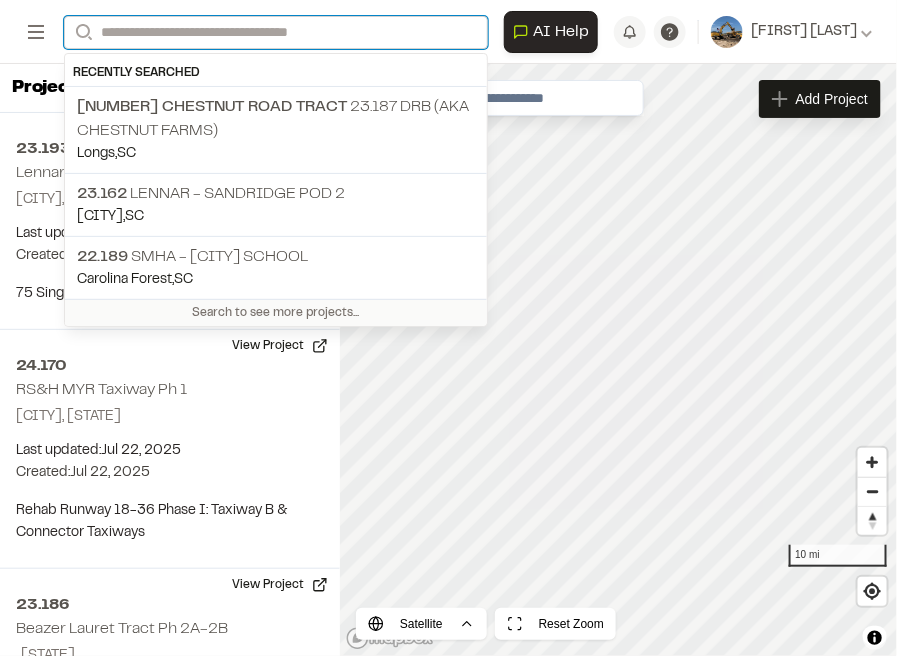 click on "Search" at bounding box center (276, 32) 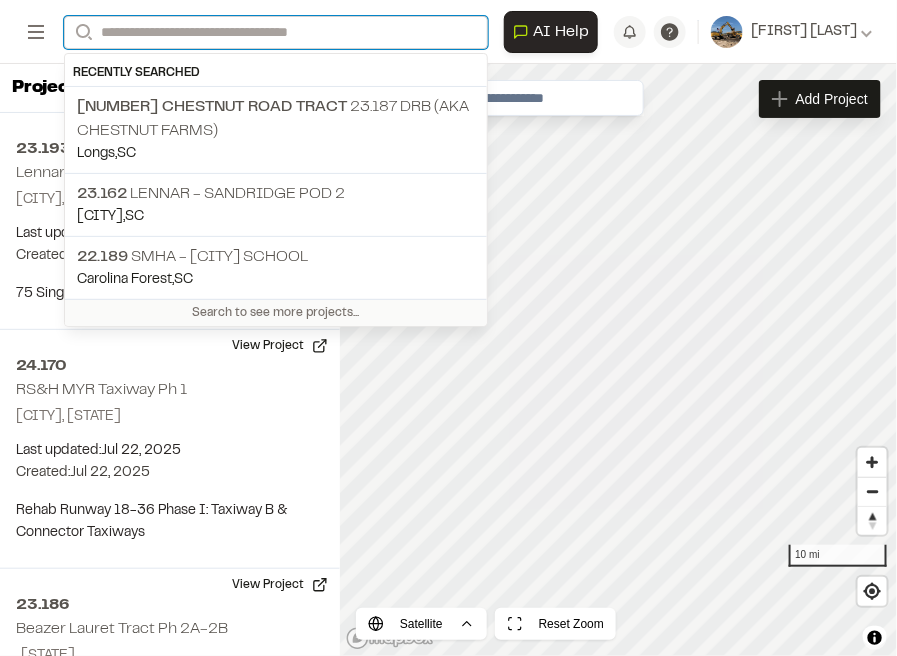 click on "Search" at bounding box center (276, 32) 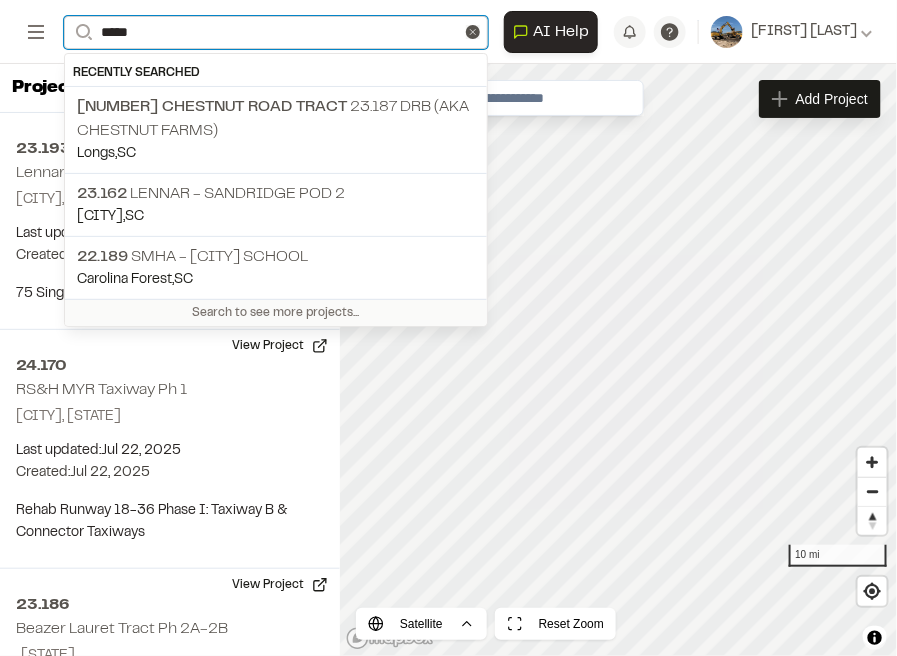 type on "****" 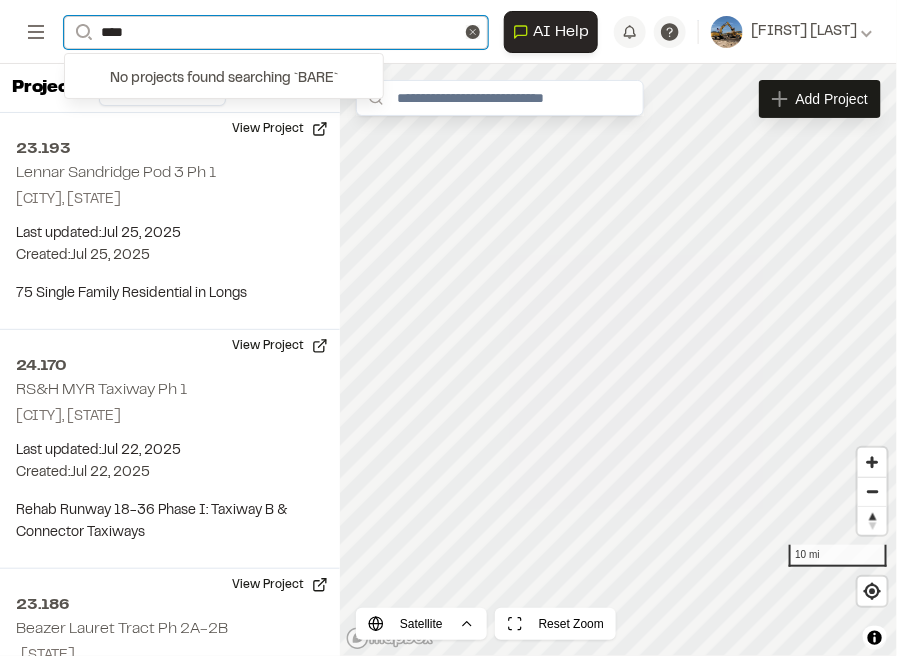 drag, startPoint x: 91, startPoint y: 40, endPoint x: -1, endPoint y: 39, distance: 92.00543 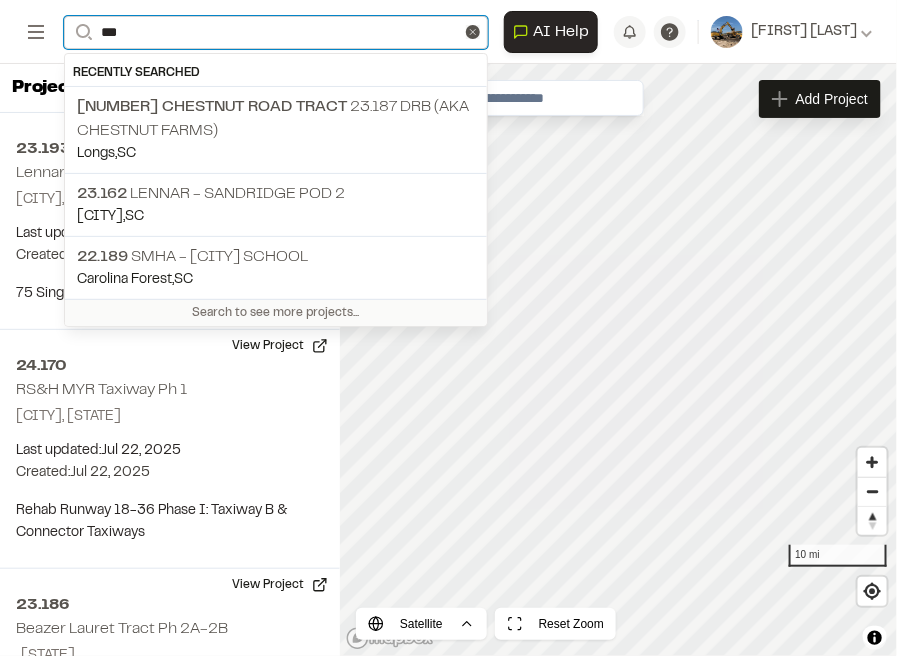 type on "****" 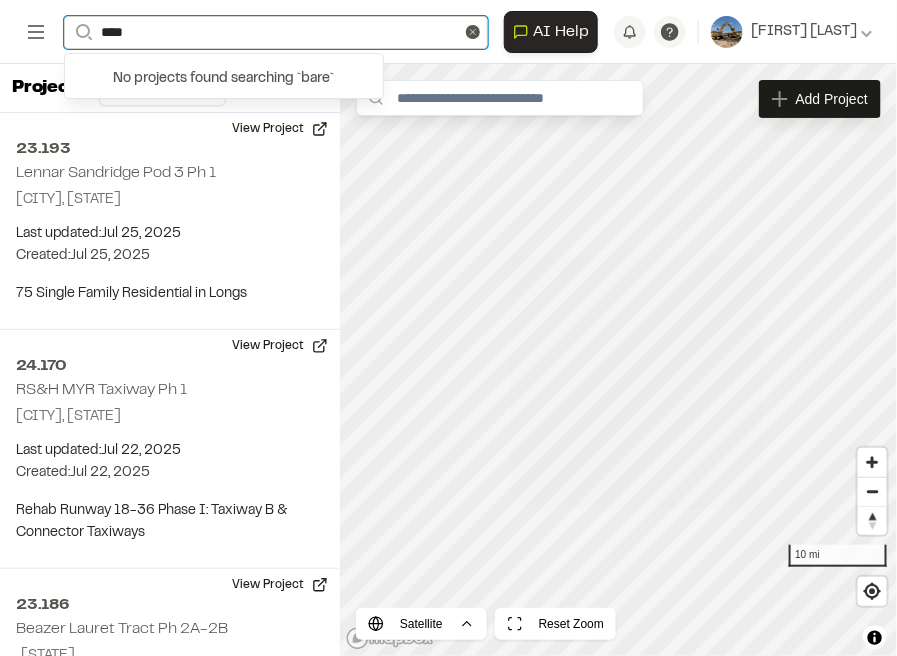 drag, startPoint x: 163, startPoint y: 29, endPoint x: 19, endPoint y: 30, distance: 144.00348 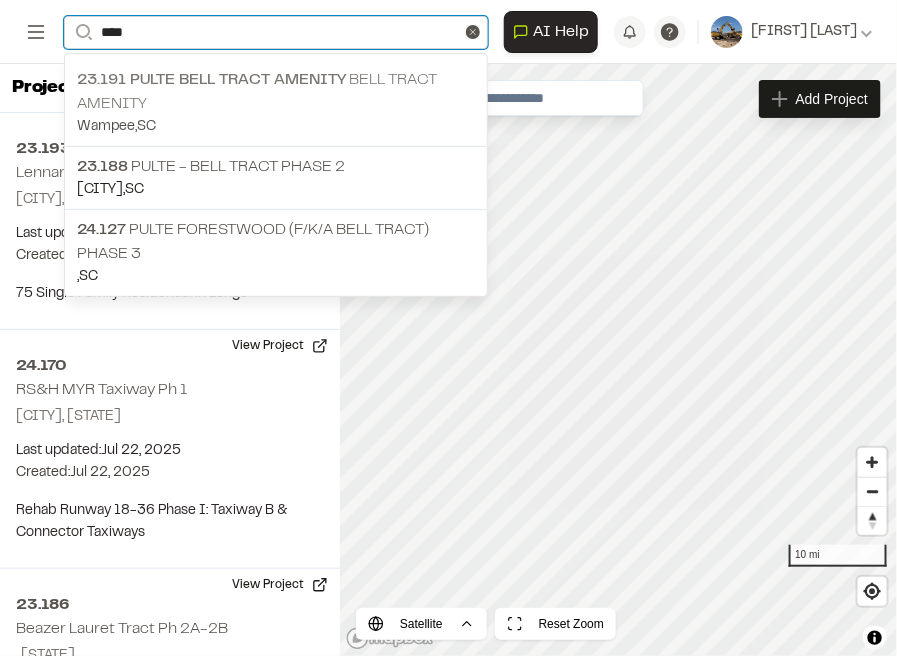 type on "****" 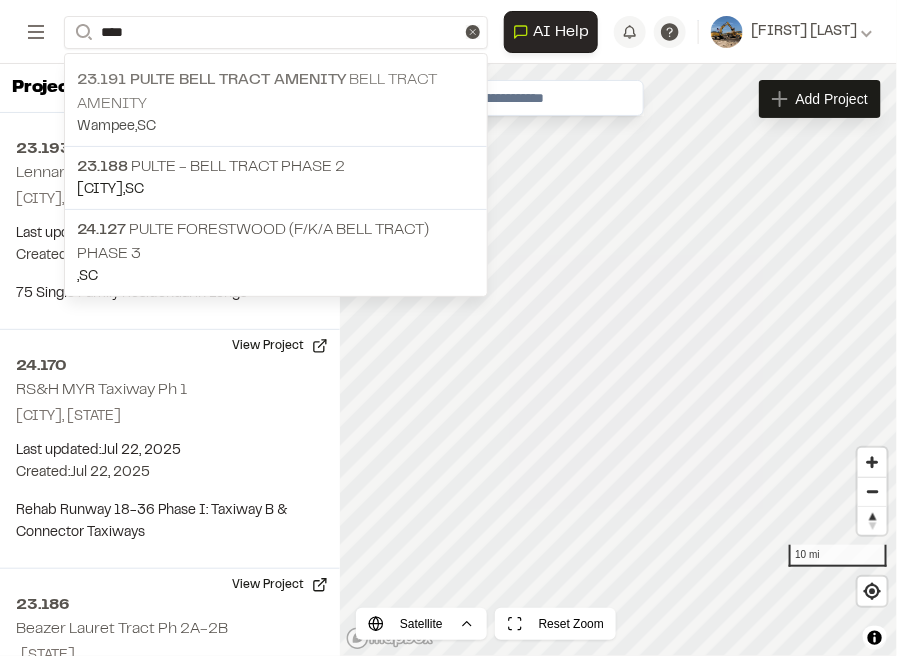 click on "[NUMBER] Pulte Bell Tract Amenity   Bell Tract Amenity" at bounding box center [276, 92] 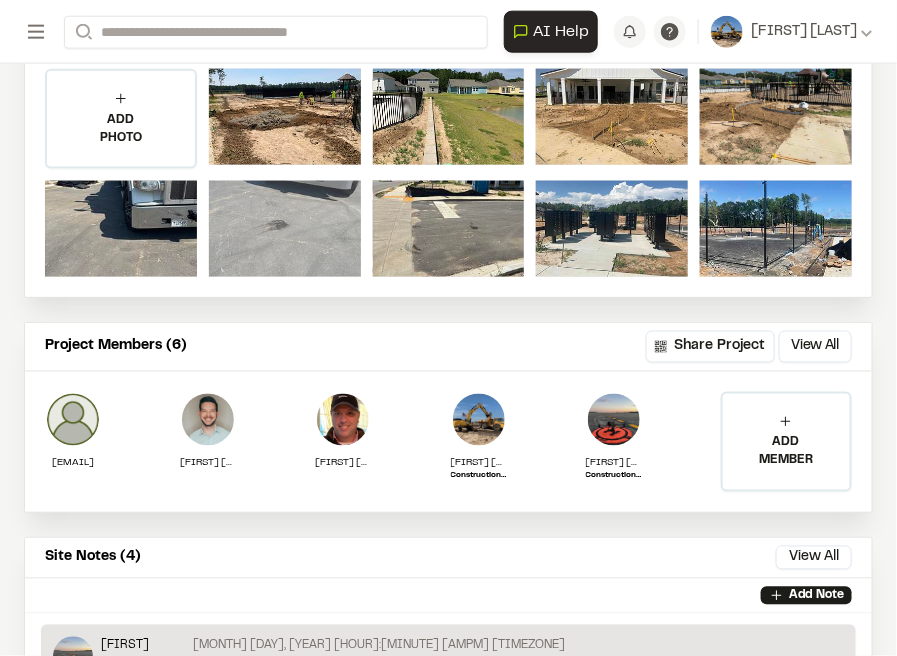 scroll, scrollTop: 600, scrollLeft: 0, axis: vertical 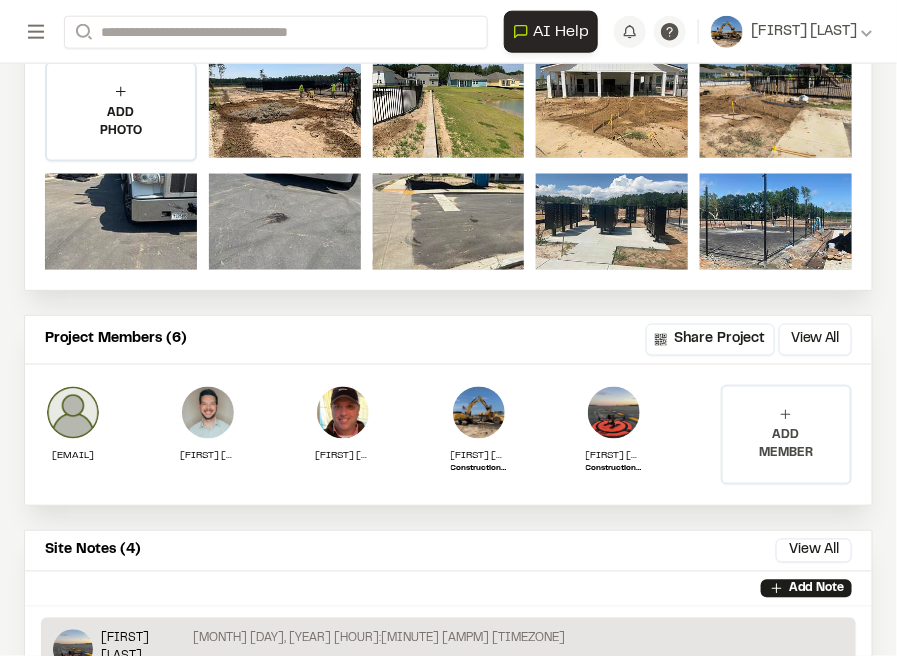 click on "ADD MEMBER" at bounding box center [786, 435] 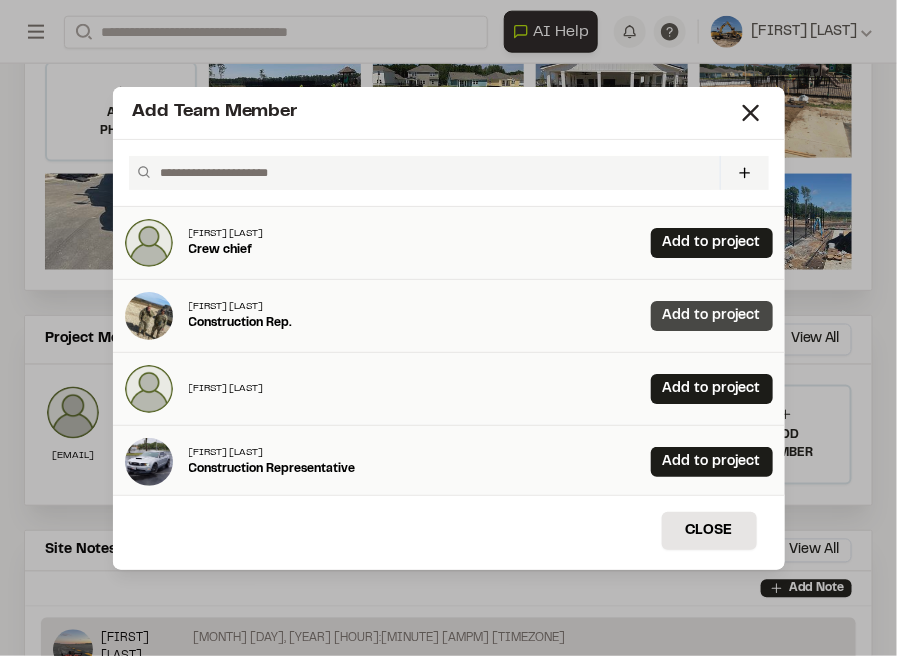 click on "Add to project" at bounding box center [712, 316] 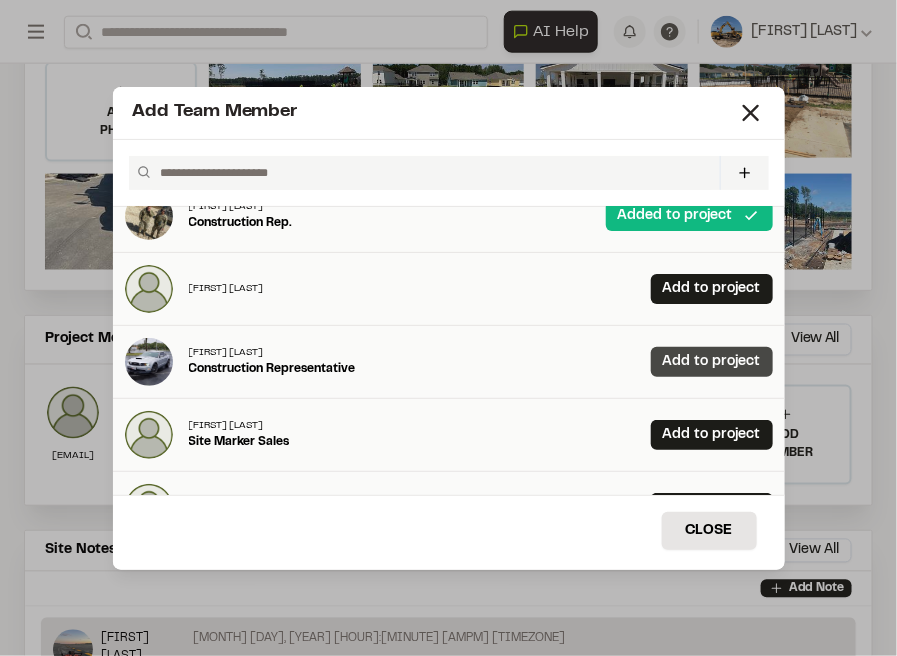 click on "Add to project" at bounding box center (712, 362) 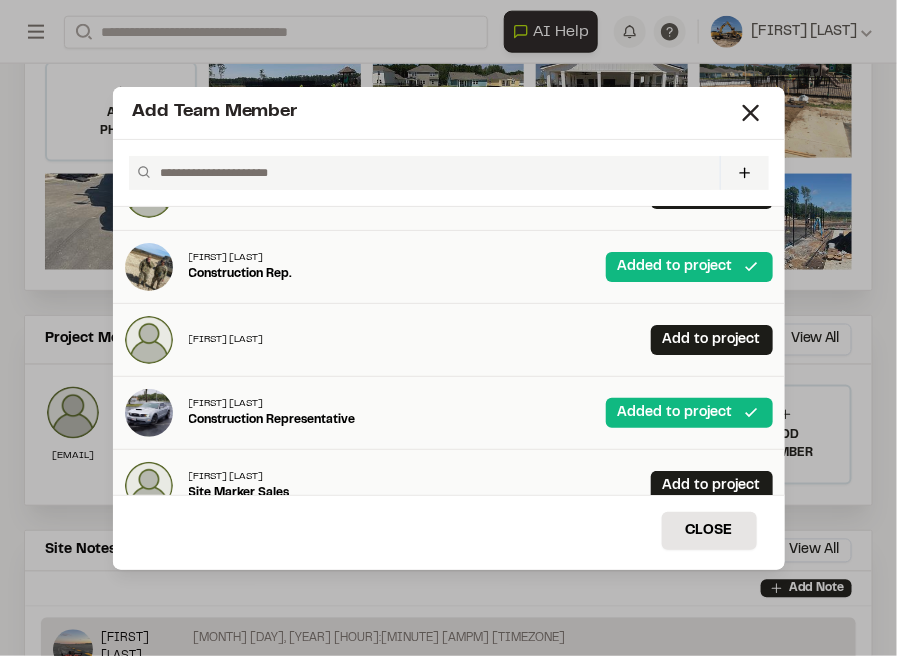 scroll, scrollTop: 0, scrollLeft: 0, axis: both 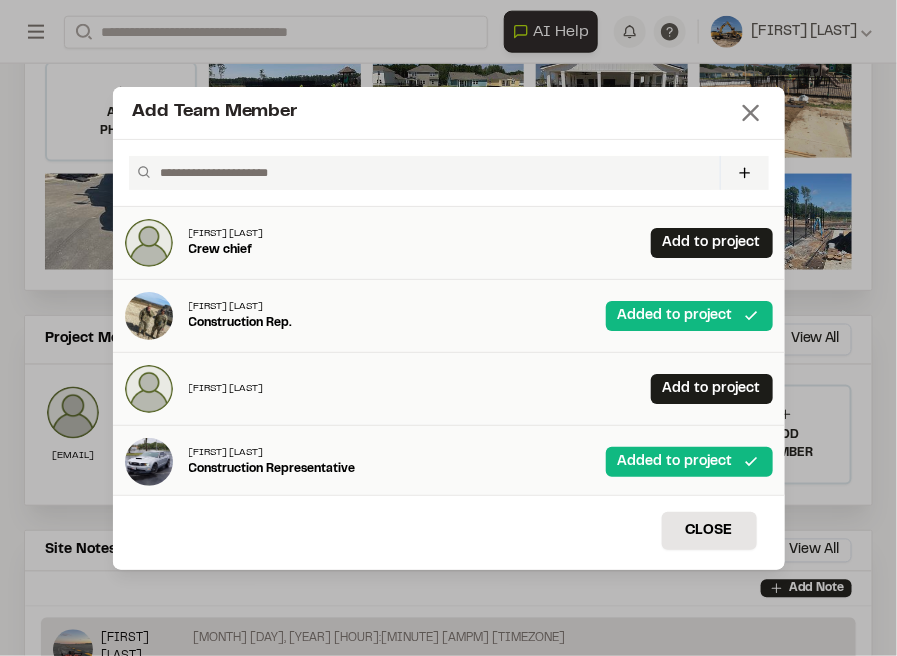 click 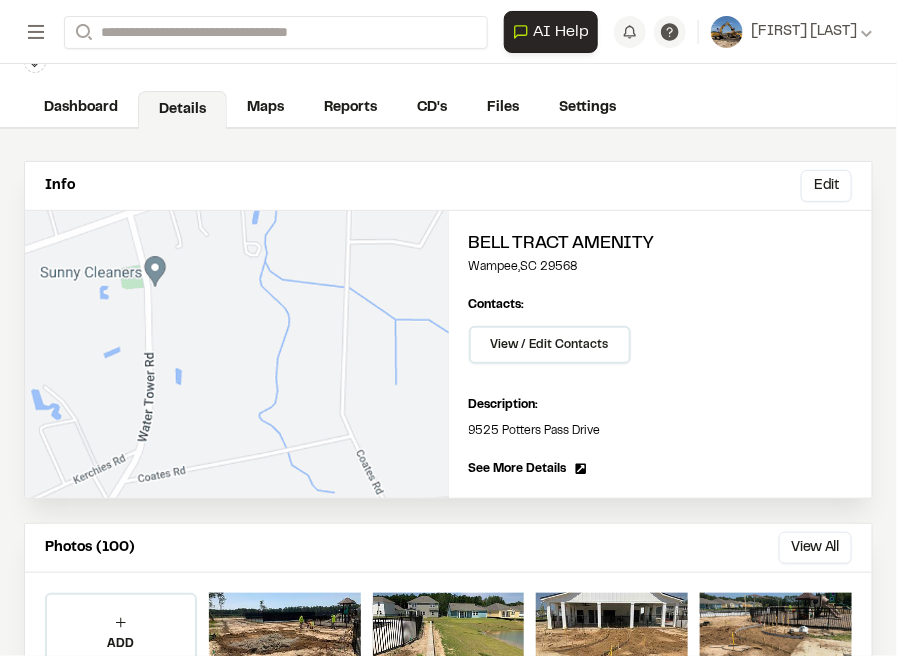 scroll, scrollTop: 0, scrollLeft: 0, axis: both 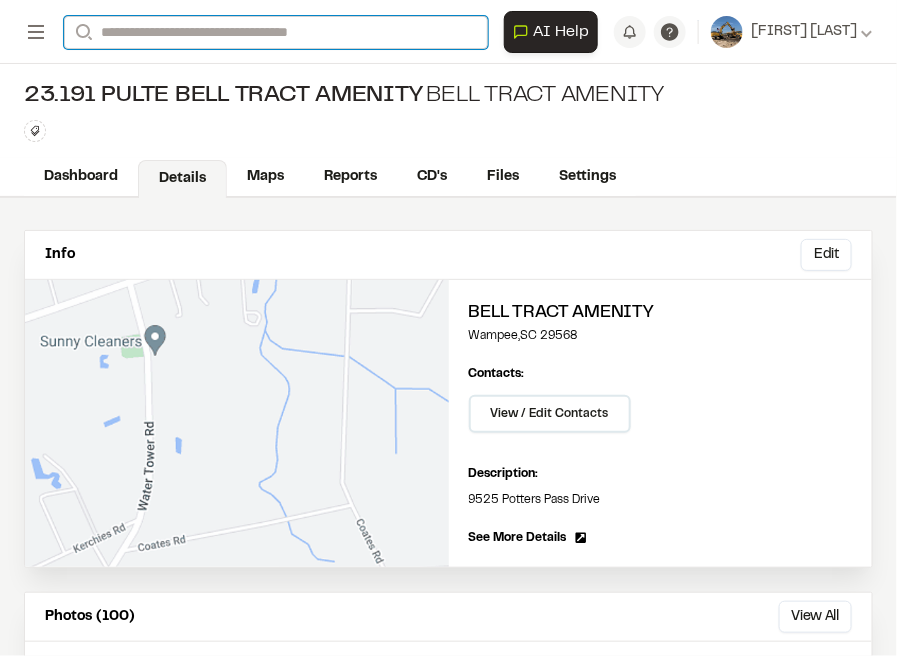 click on "Search" at bounding box center [276, 32] 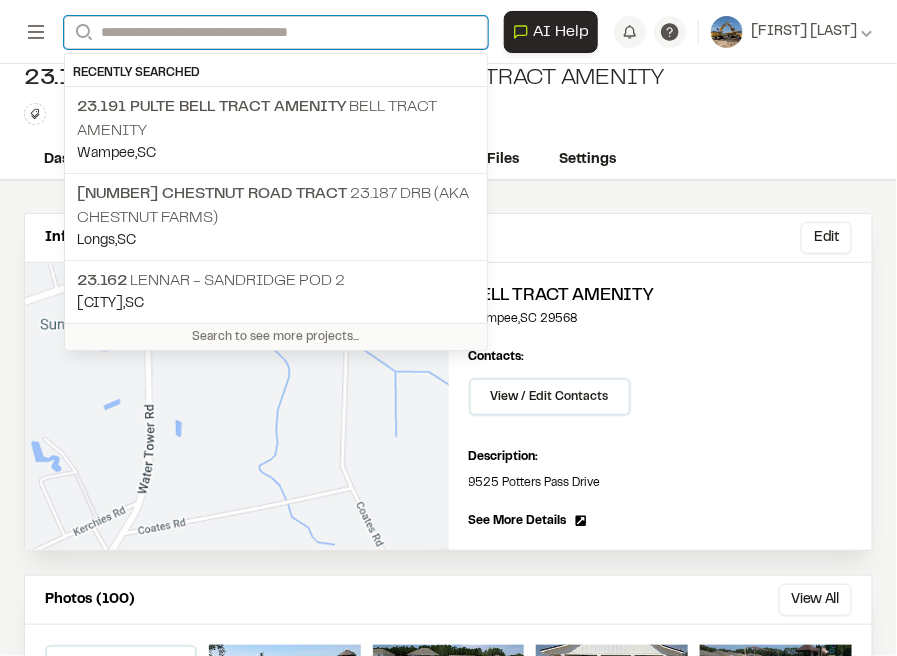 scroll, scrollTop: 0, scrollLeft: 0, axis: both 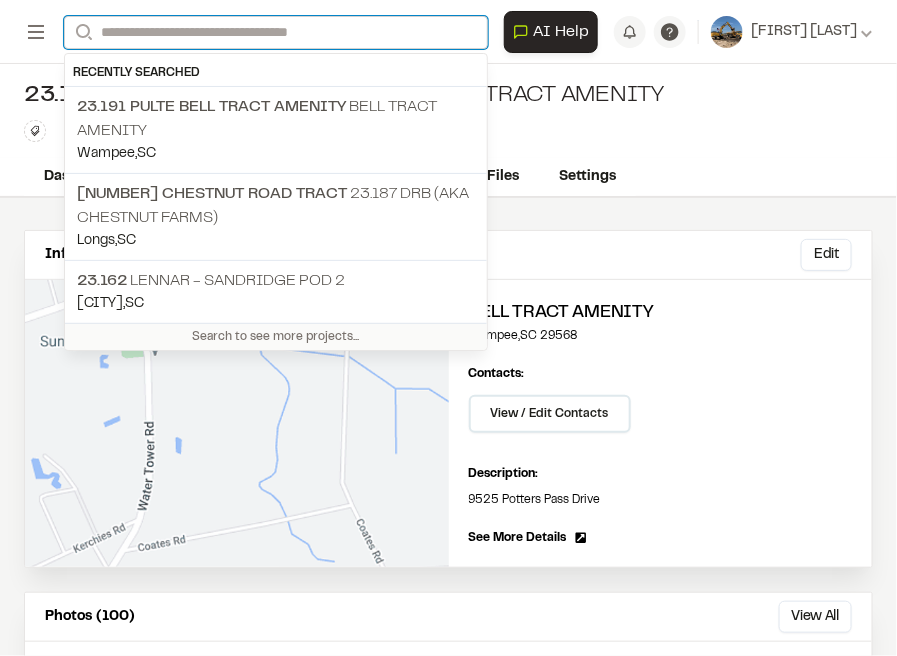 click on "Search" at bounding box center (276, 32) 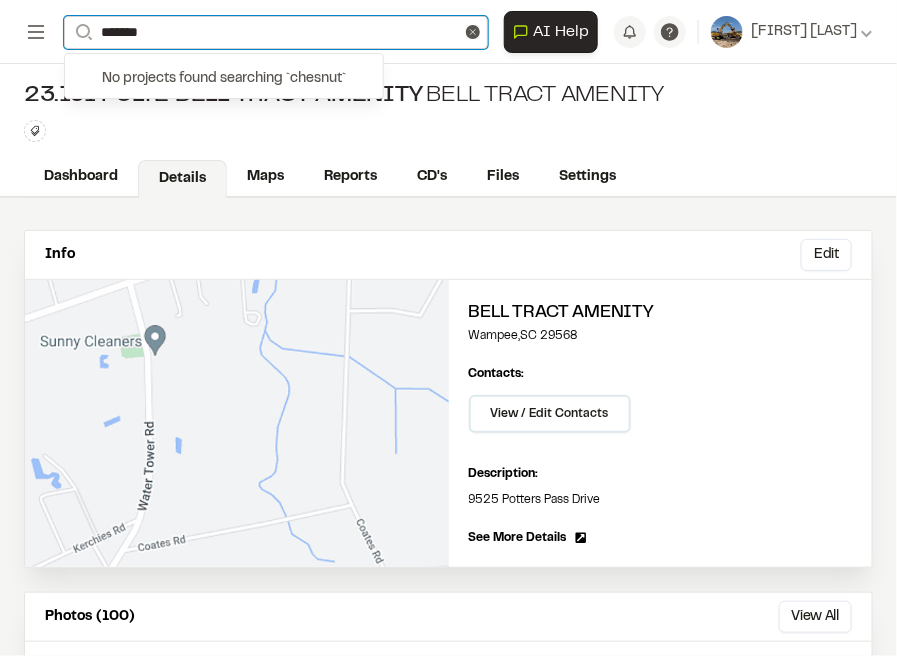 click on "*******" at bounding box center [276, 32] 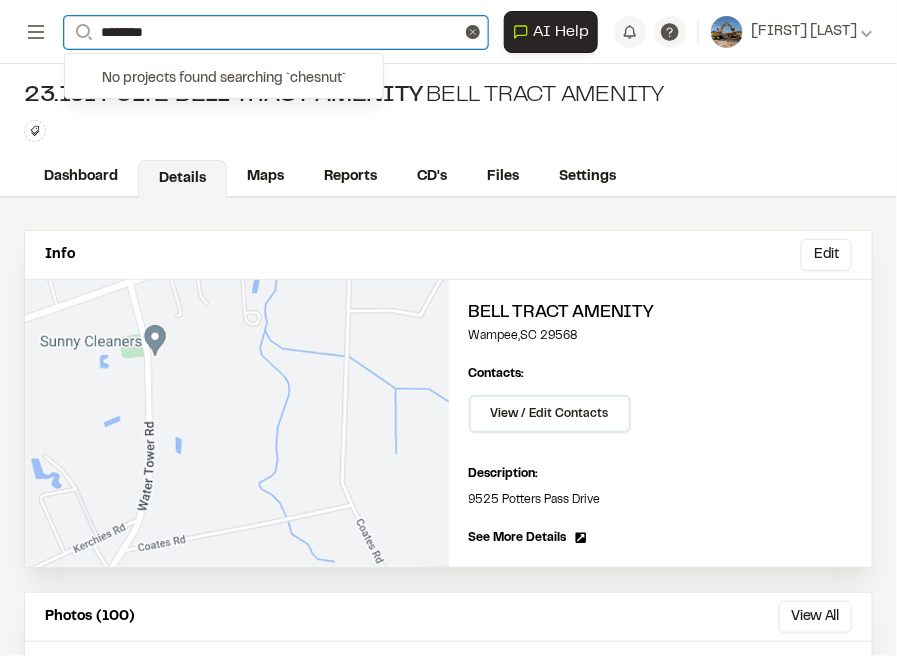 click on "********" at bounding box center [276, 32] 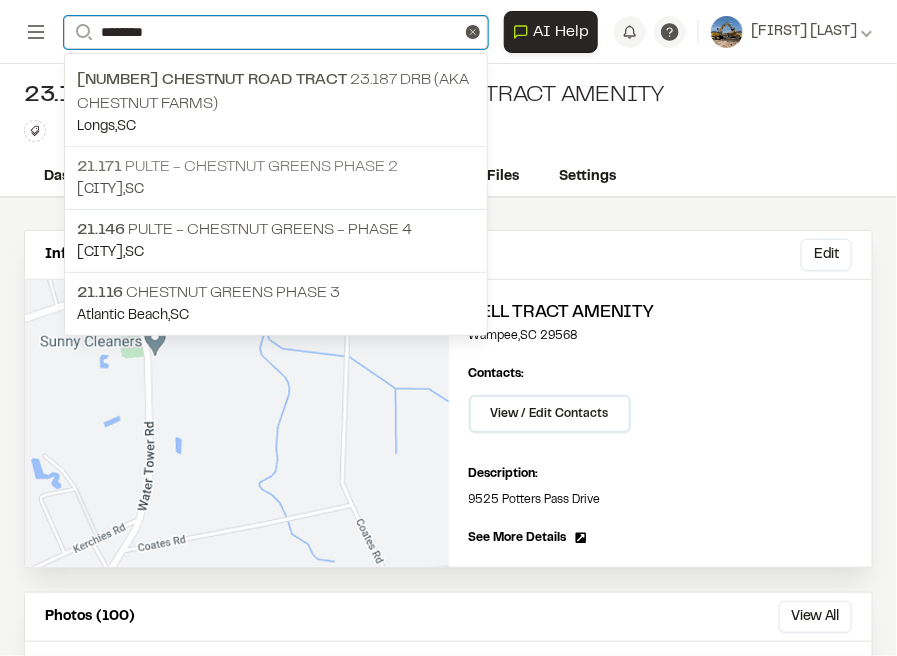type on "********" 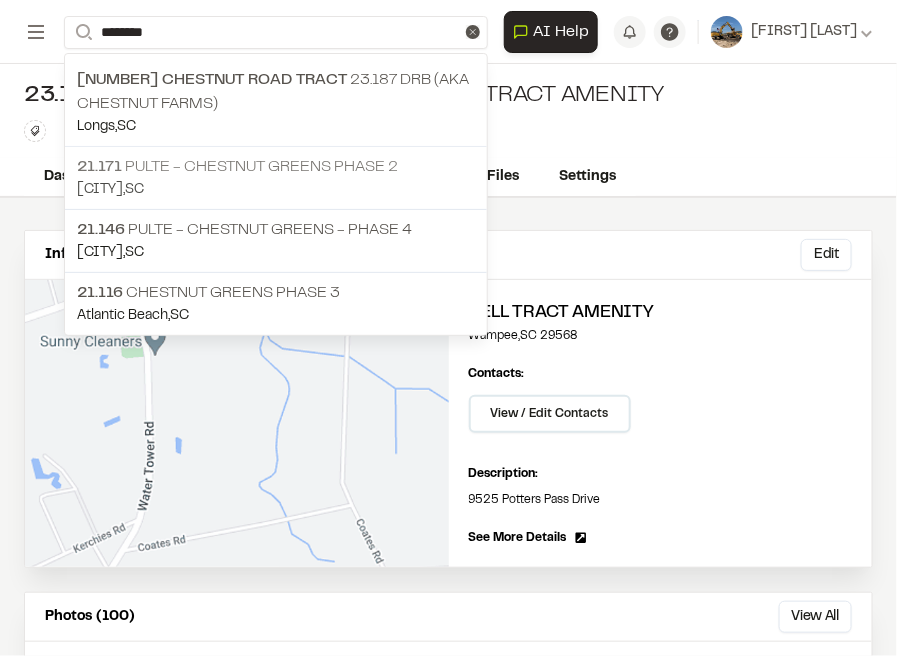 click on "21.171   Pulte - Chestnut Greens Phase 2" at bounding box center (276, 167) 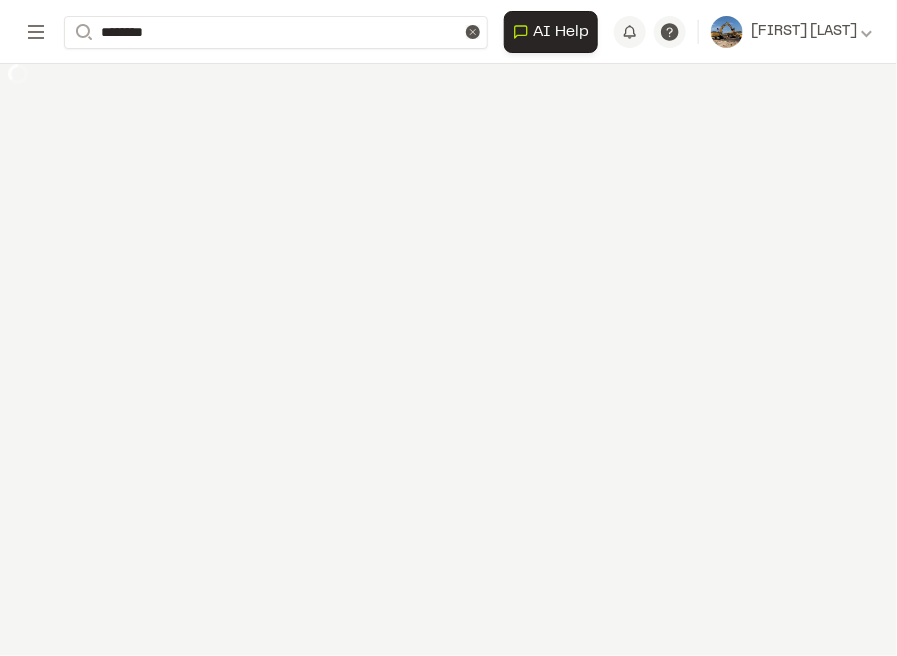 type 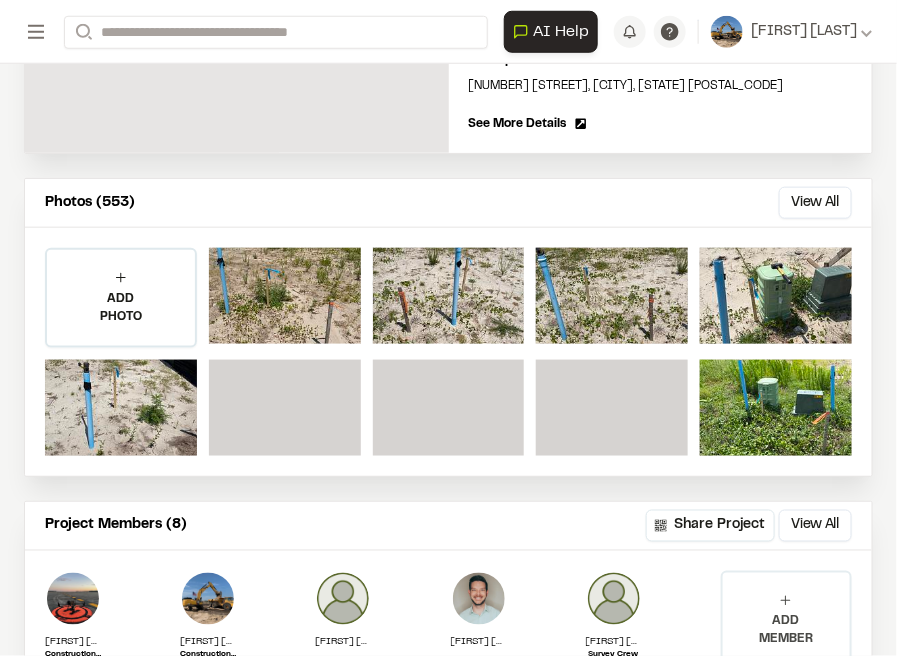 scroll, scrollTop: 450, scrollLeft: 0, axis: vertical 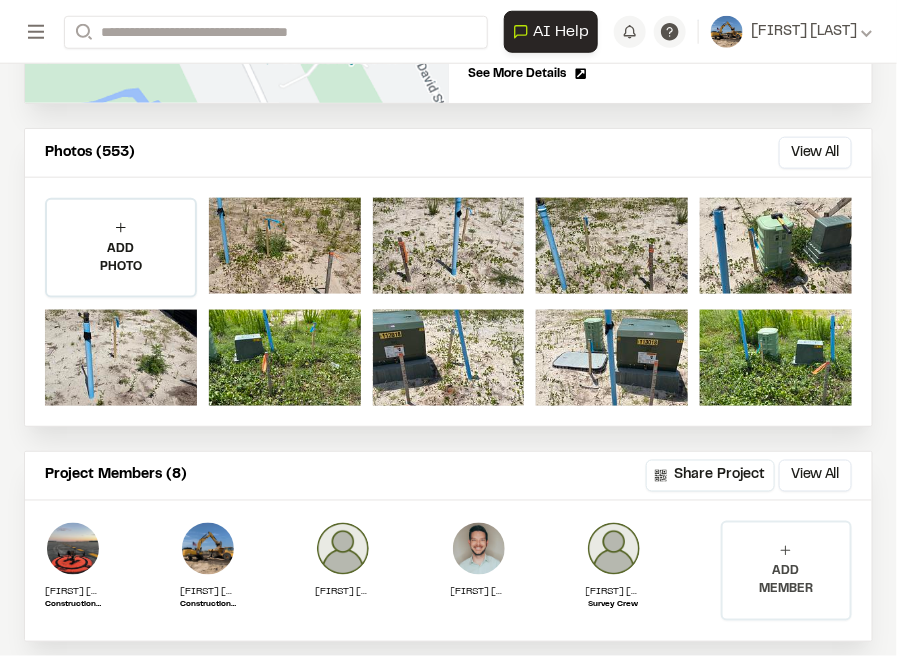 click on "ADD MEMBER" at bounding box center (786, 571) 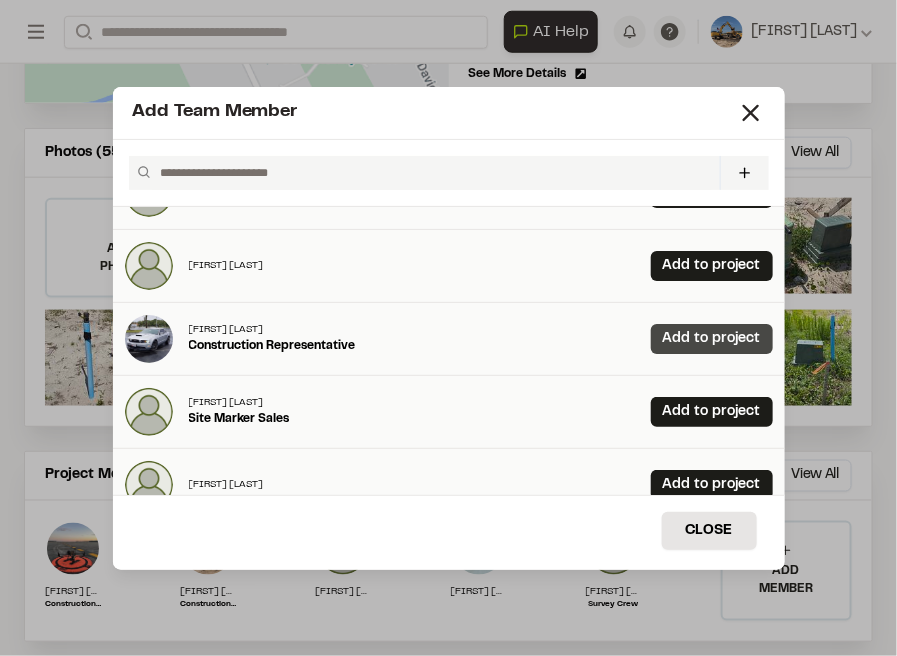 click on "Add to project" at bounding box center (712, 339) 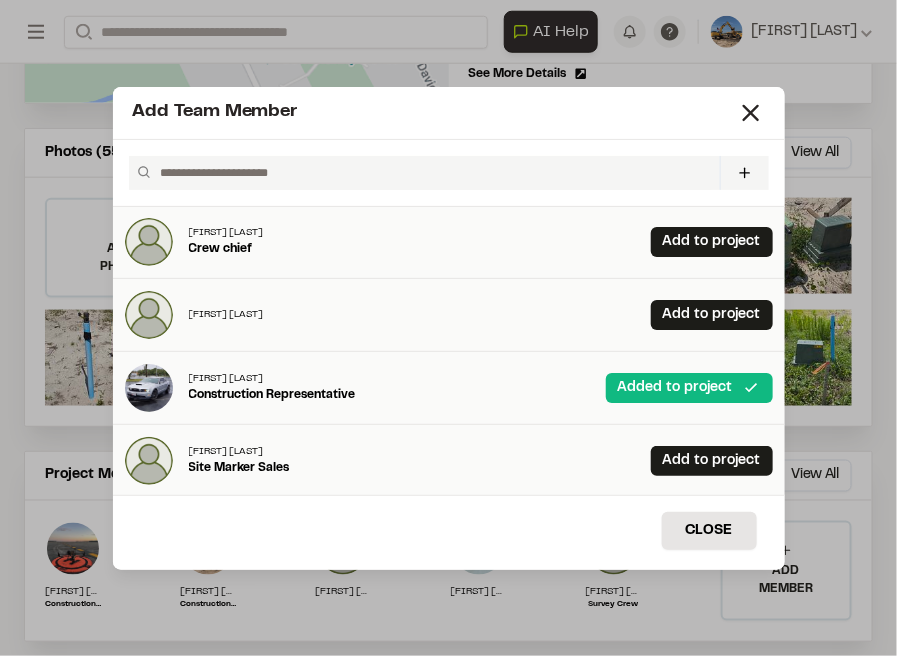 scroll, scrollTop: 0, scrollLeft: 0, axis: both 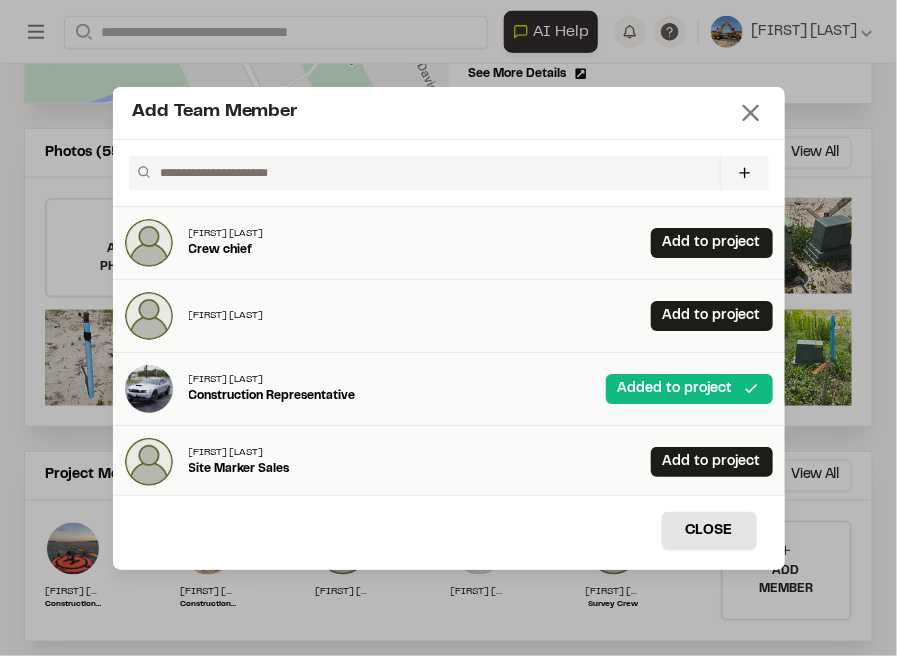 click 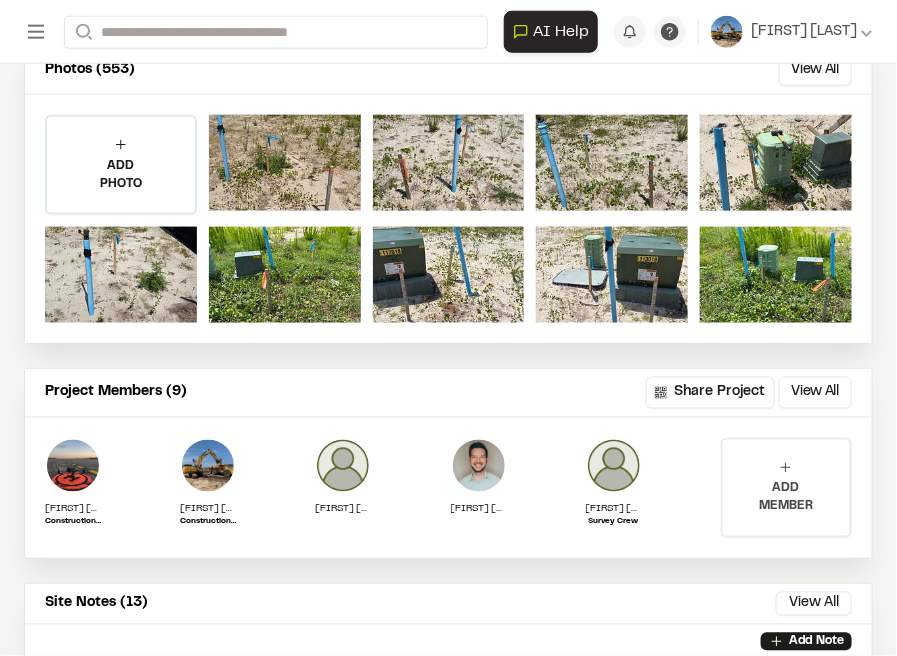 scroll, scrollTop: 550, scrollLeft: 0, axis: vertical 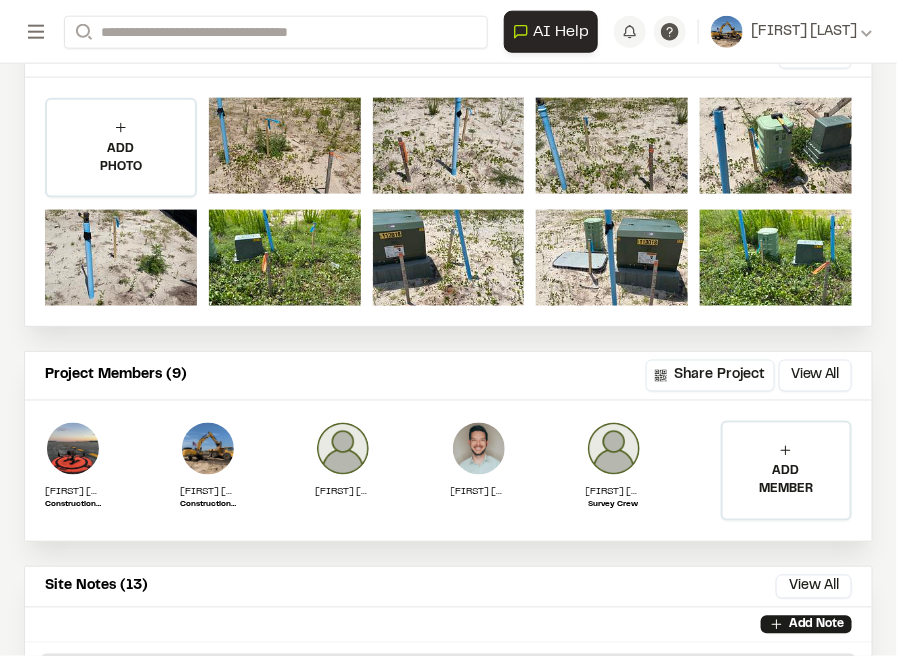 click on "ADD MEMBER" at bounding box center [786, 481] 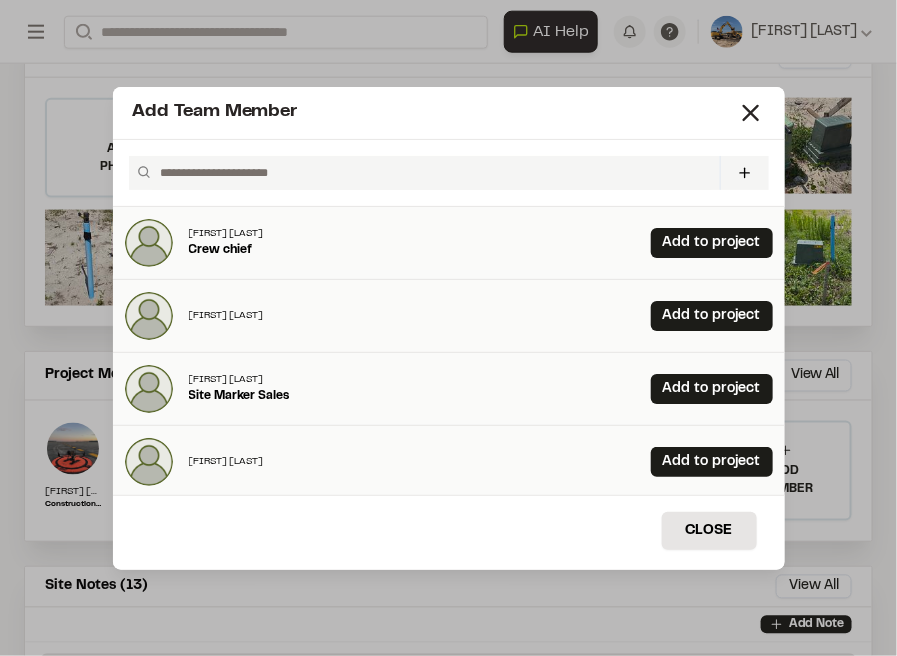click at bounding box center (431, 173) 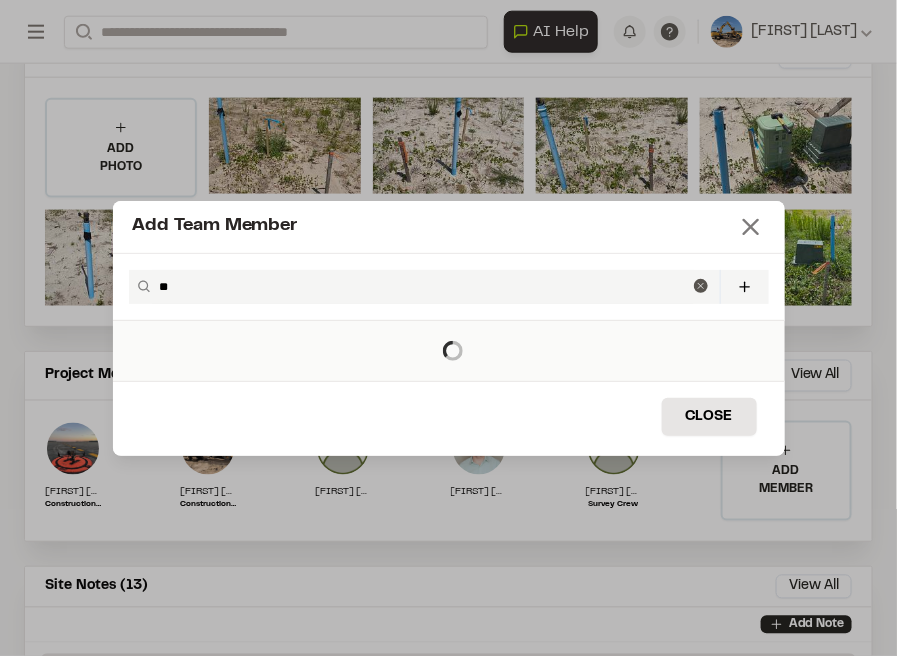 type on "*" 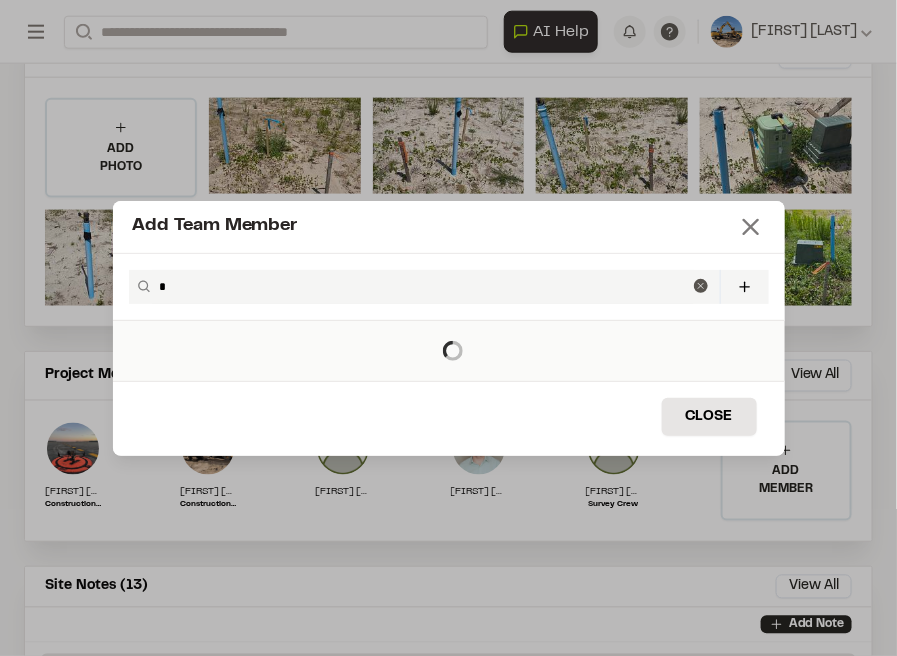 type 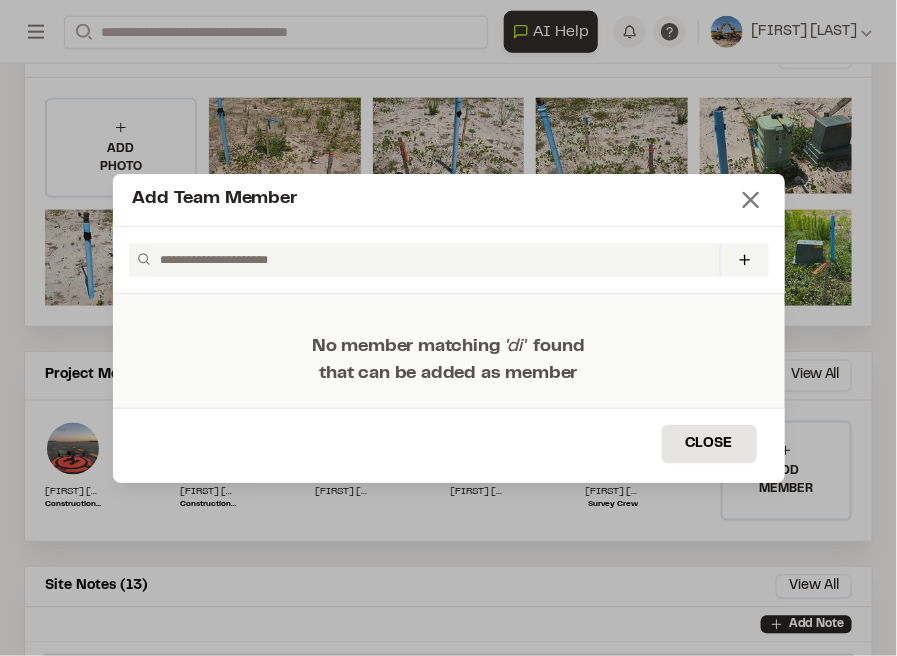 click 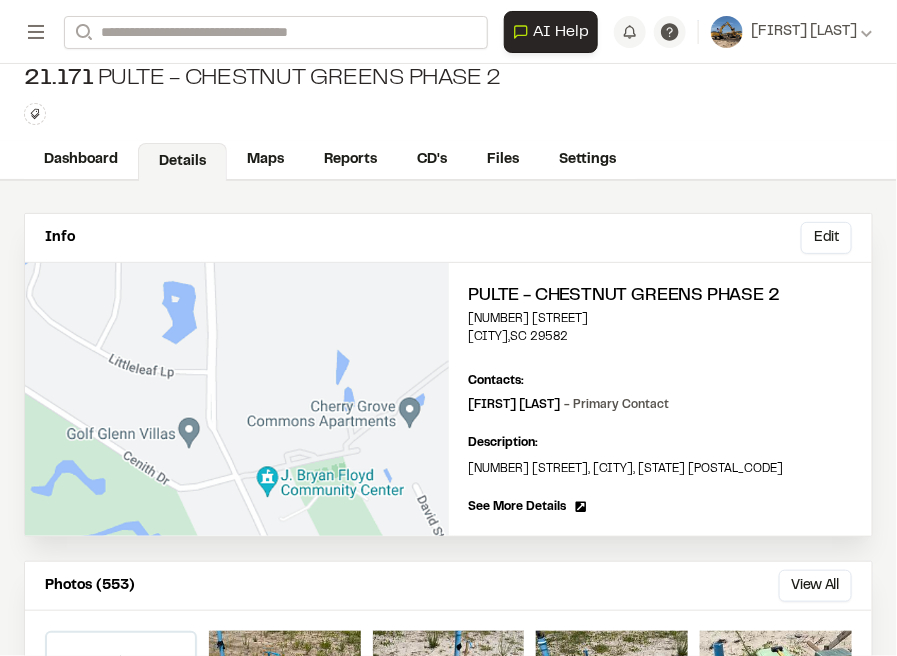 scroll, scrollTop: 0, scrollLeft: 0, axis: both 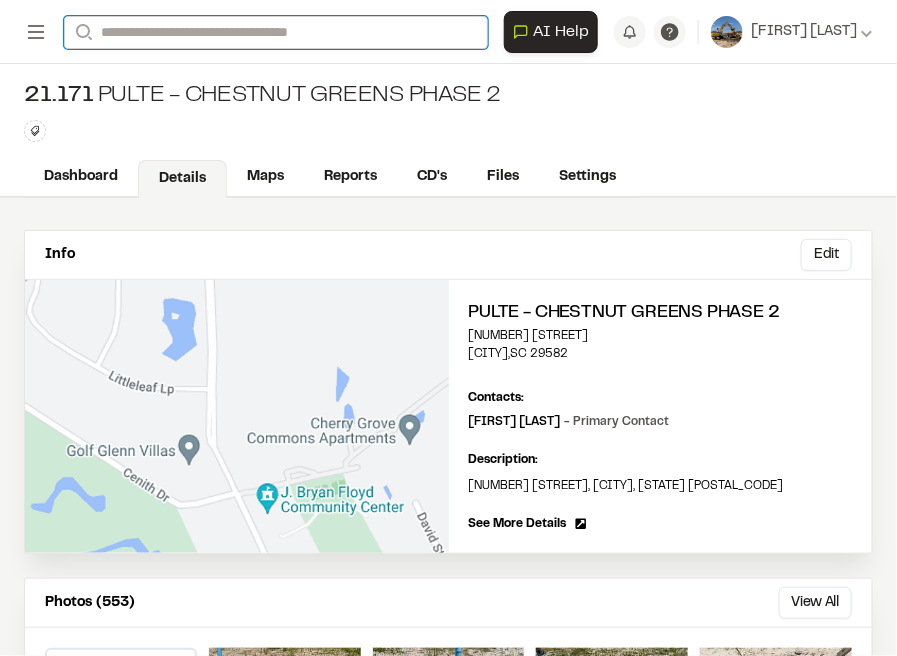 click on "Search" at bounding box center [276, 32] 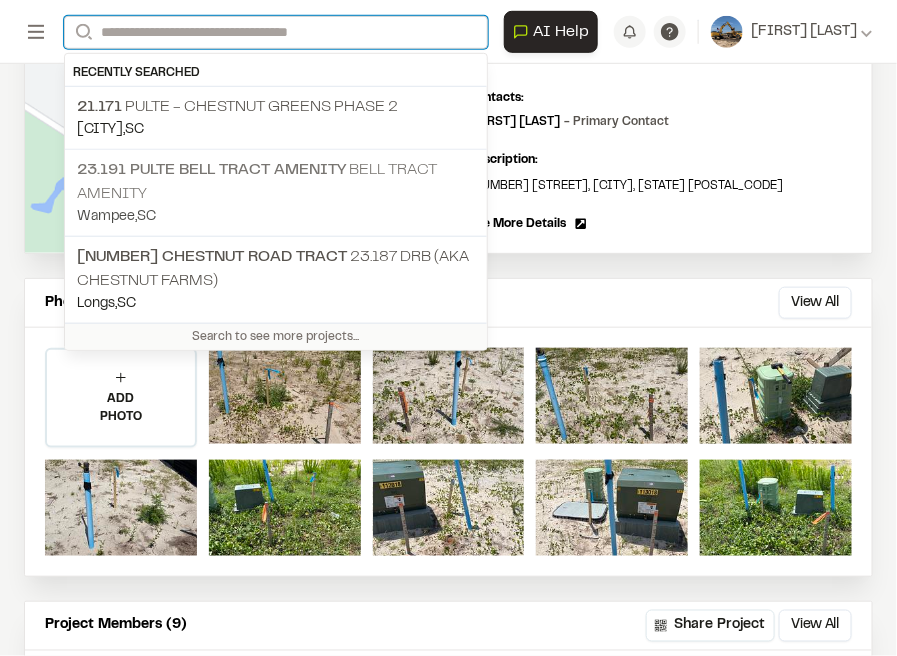scroll, scrollTop: 50, scrollLeft: 0, axis: vertical 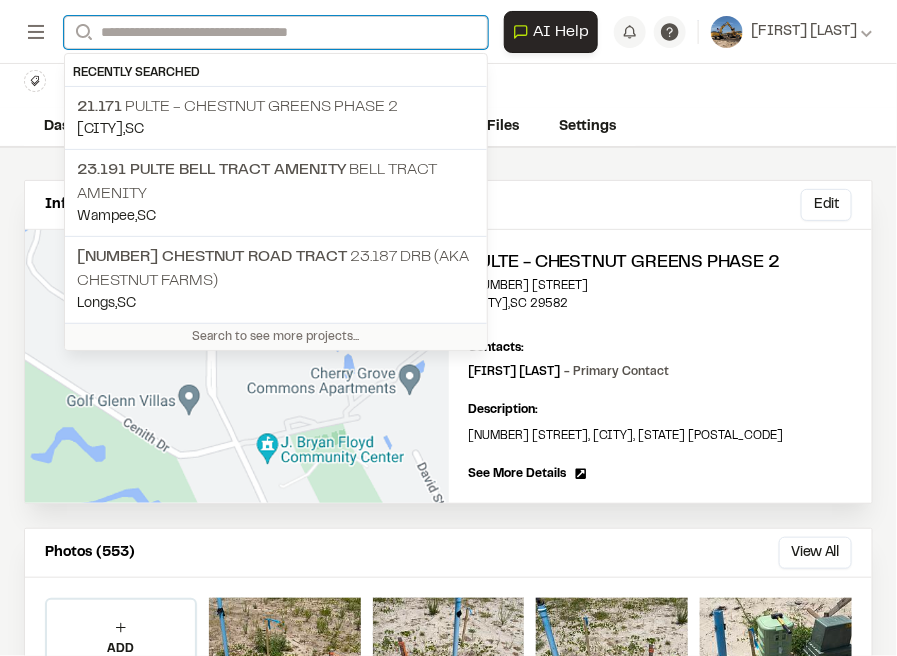 click on "Search" at bounding box center [276, 32] 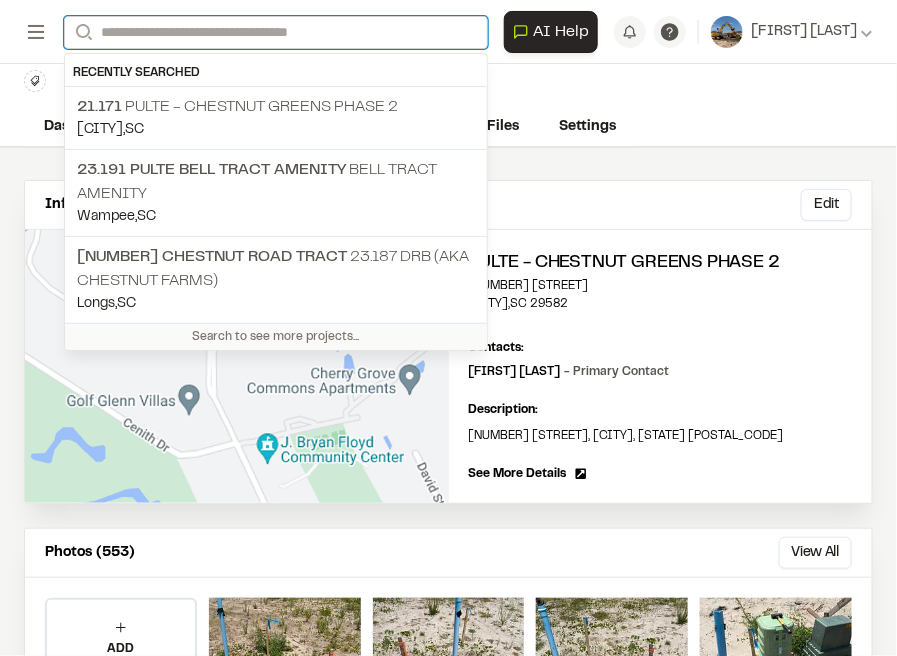 click on "Search" at bounding box center (276, 32) 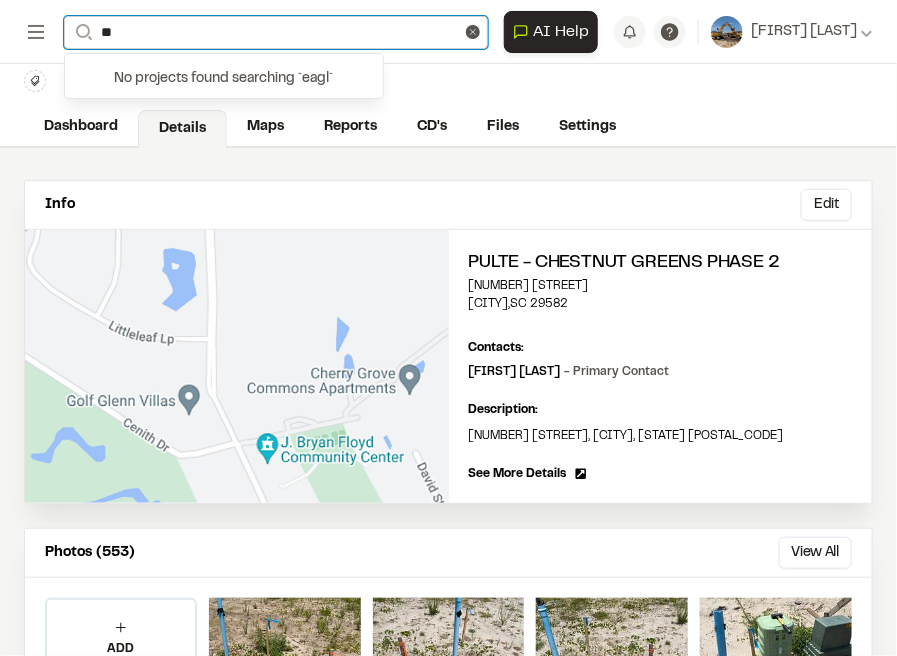 type on "*" 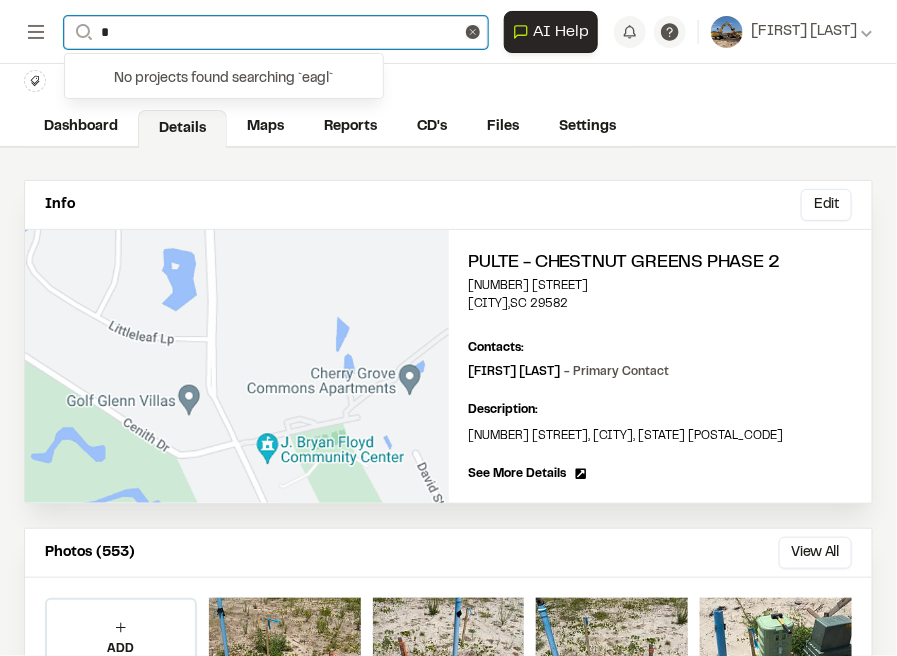 type 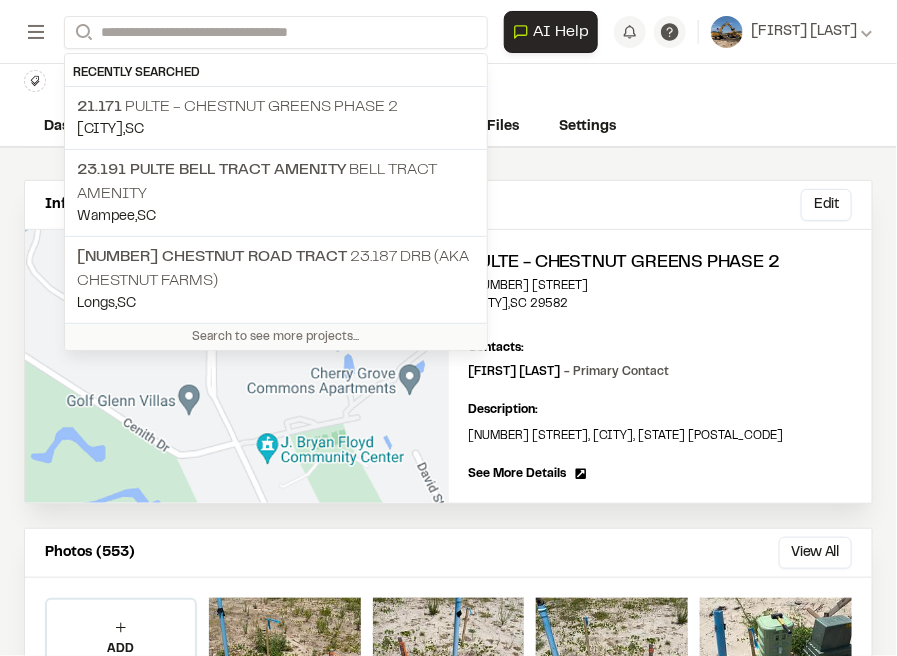 click on "Dashboard Details Maps Reports CD's Files  Settings" at bounding box center [448, 128] 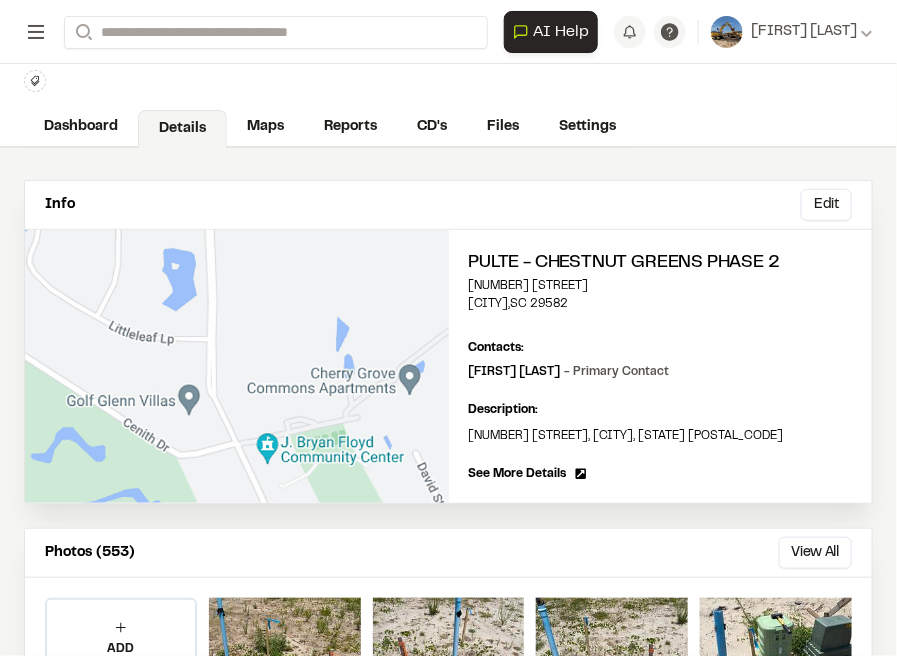 click 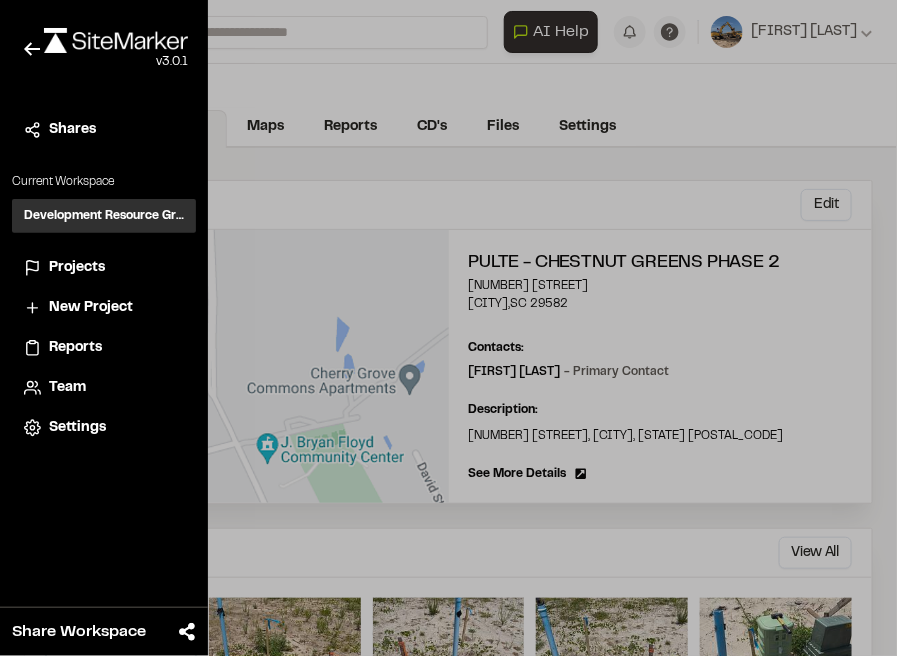 click at bounding box center (448, 328) 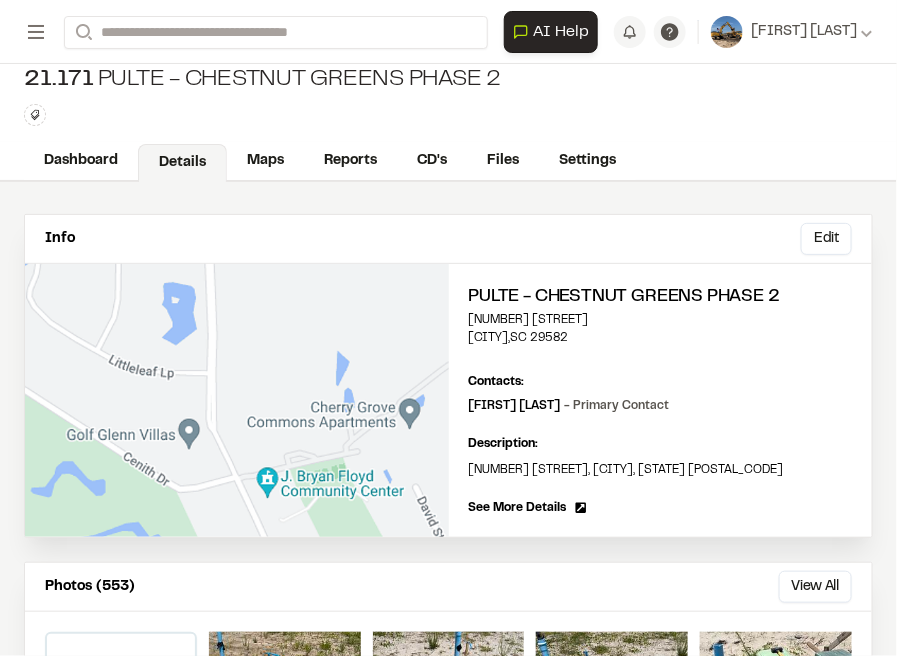 scroll, scrollTop: 0, scrollLeft: 0, axis: both 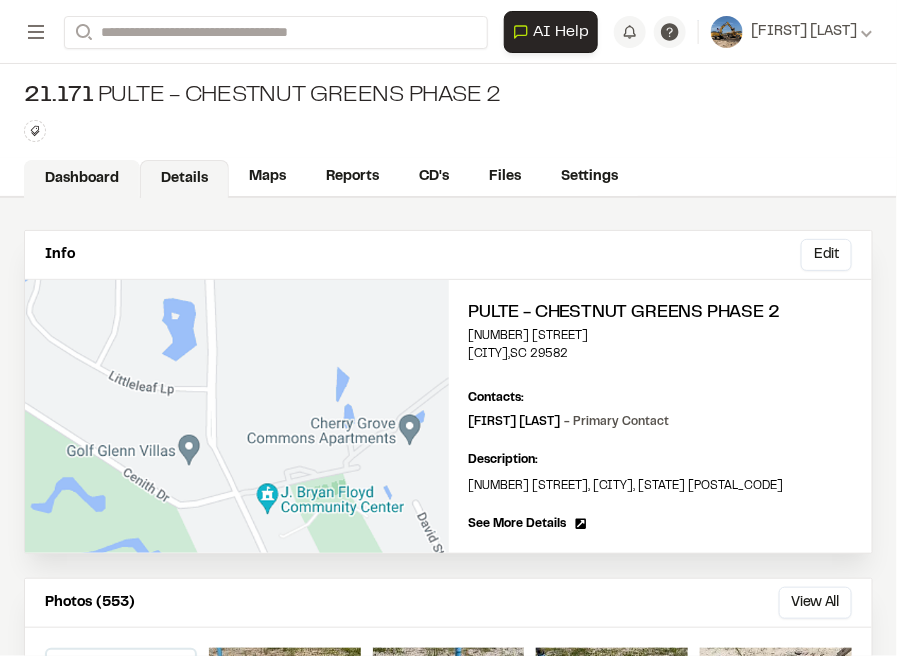 click on "Dashboard" at bounding box center (82, 179) 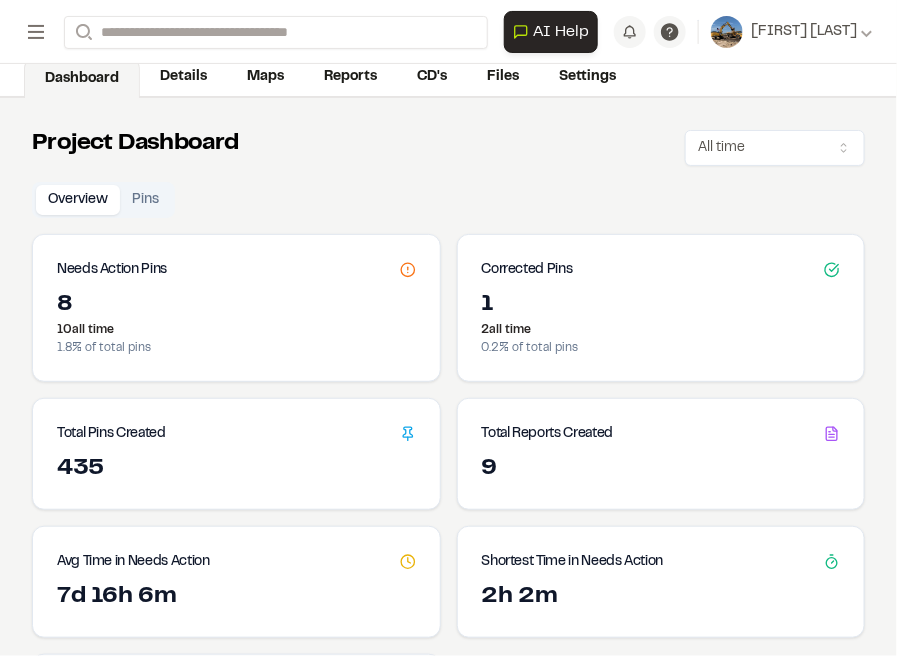 scroll, scrollTop: 0, scrollLeft: 0, axis: both 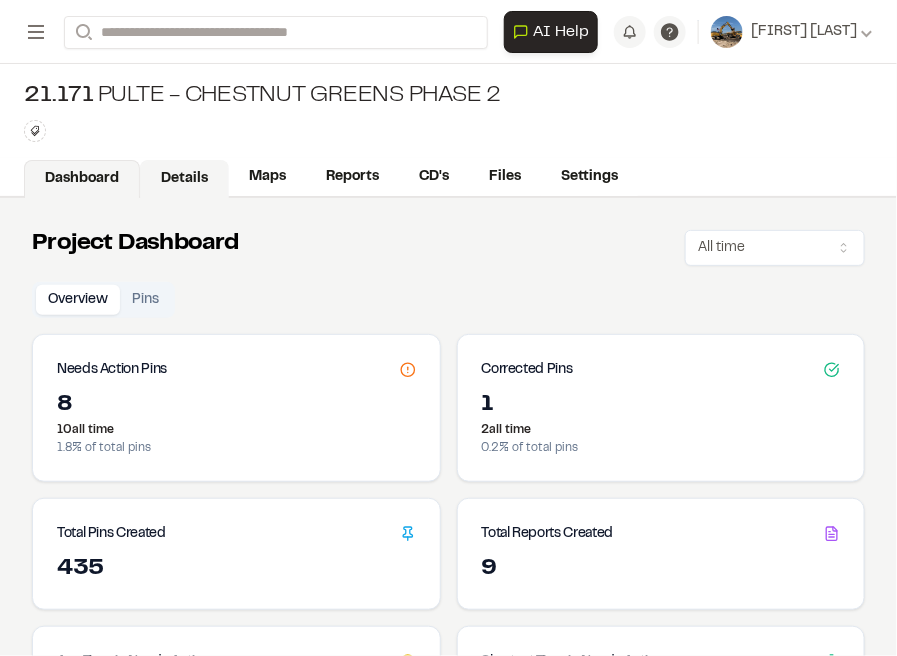 click on "Details" at bounding box center (184, 179) 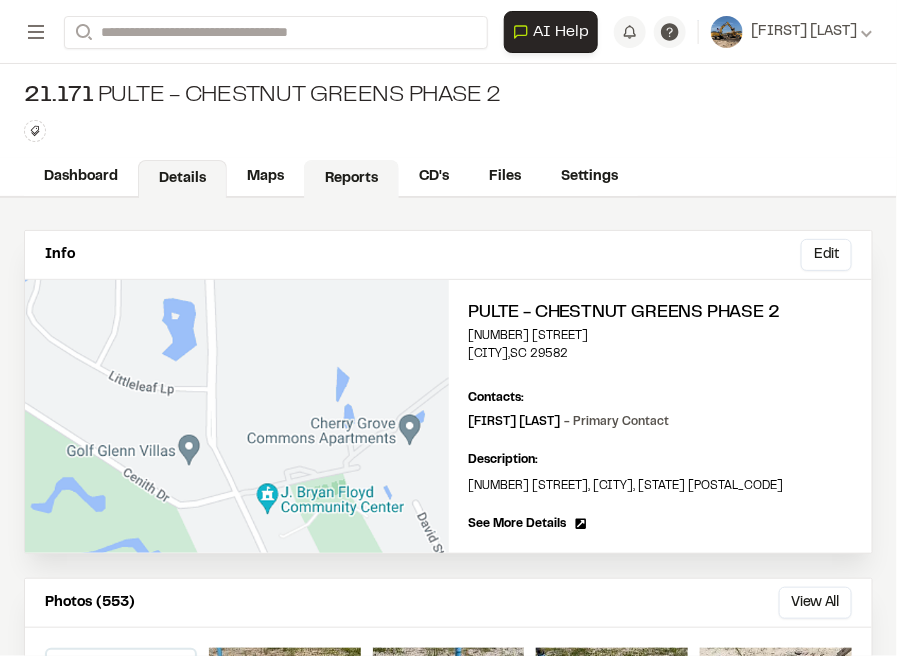 click on "Reports" at bounding box center (351, 179) 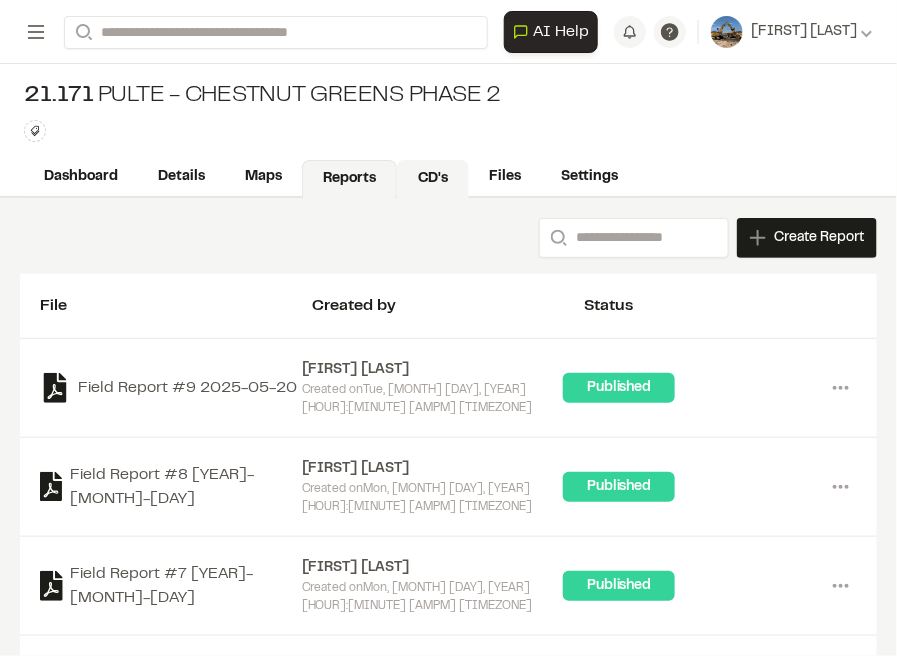 click on "CD's" at bounding box center [433, 179] 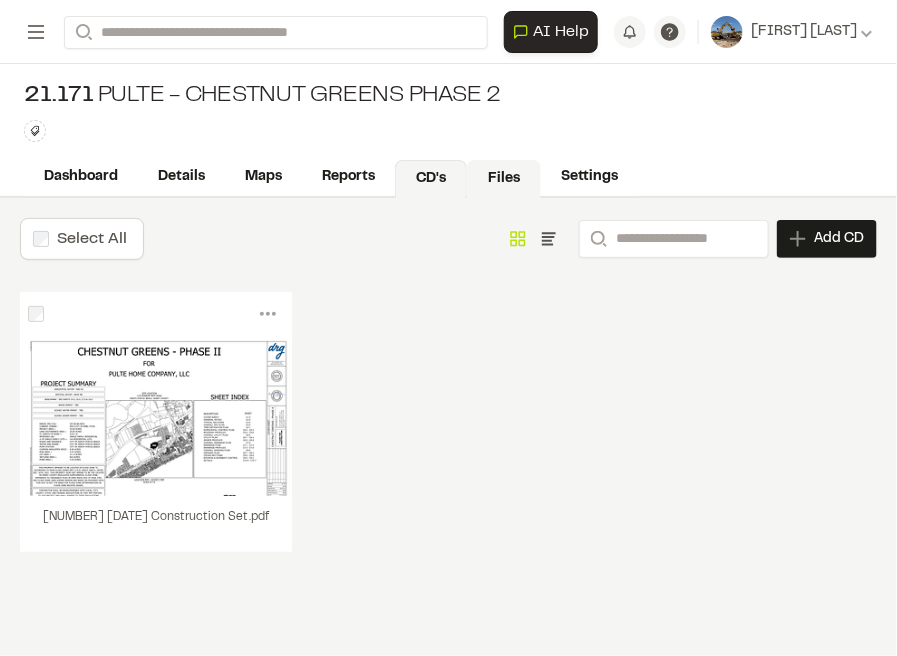click on "Files" at bounding box center [504, 179] 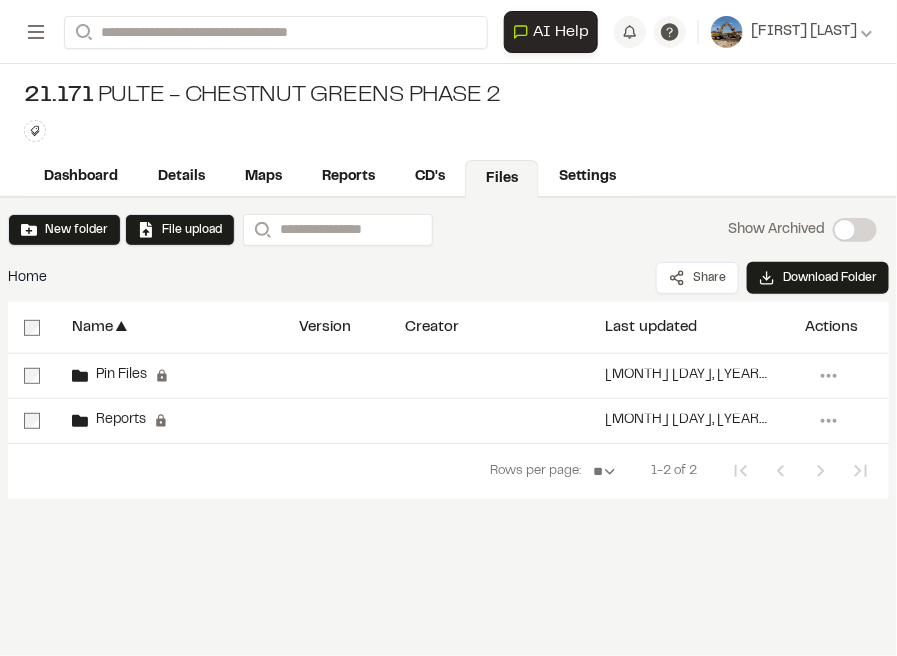 click on "Files" at bounding box center (502, 179) 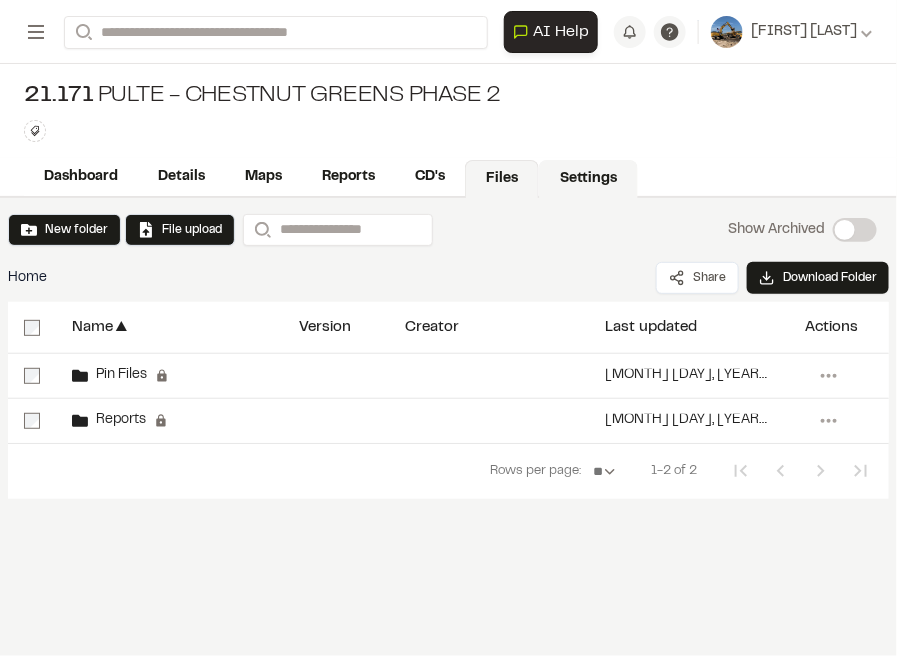 click on "Settings" at bounding box center [588, 179] 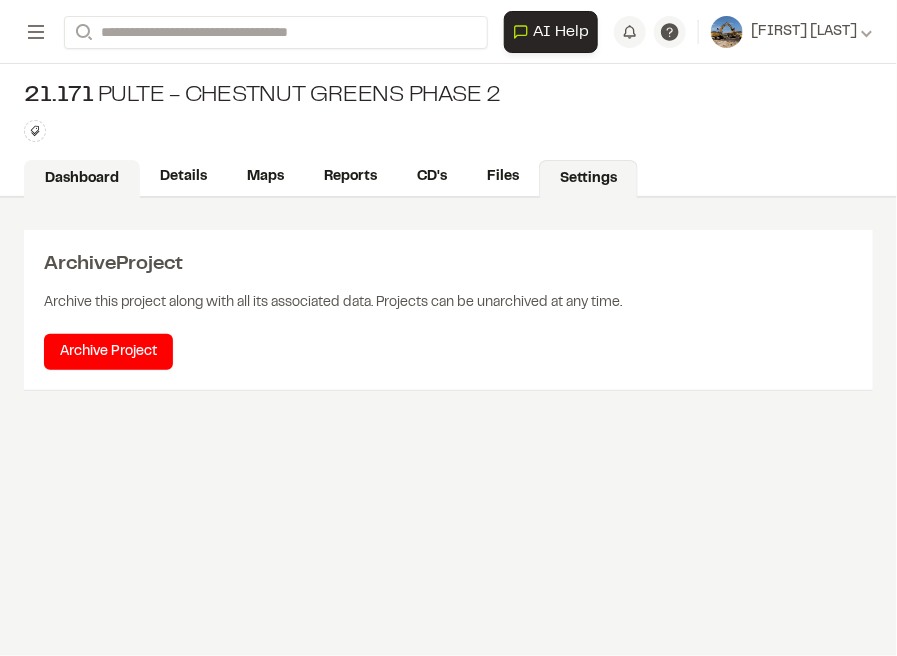 click on "Dashboard" at bounding box center (82, 179) 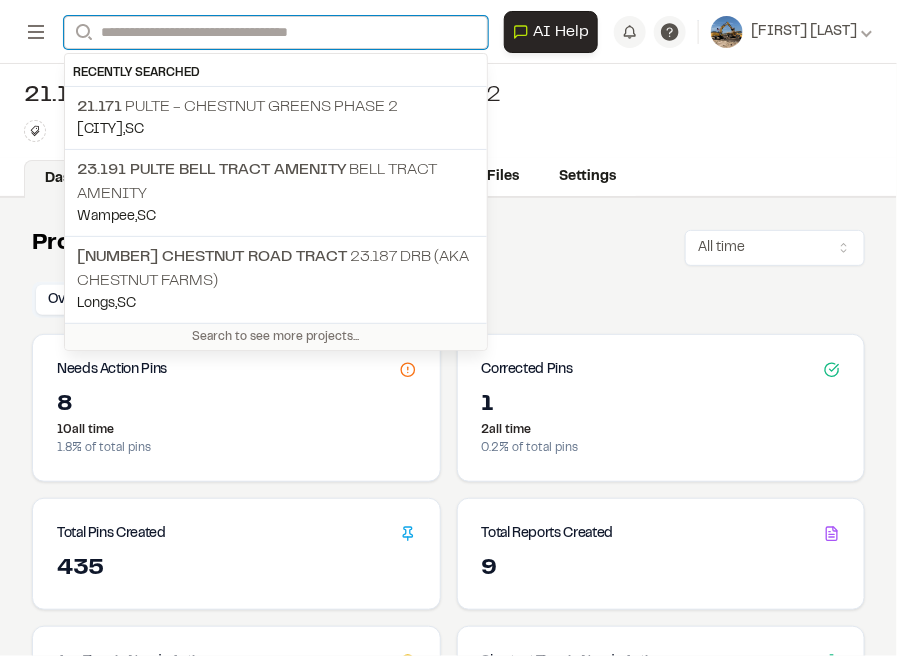 click on "Search" at bounding box center (276, 32) 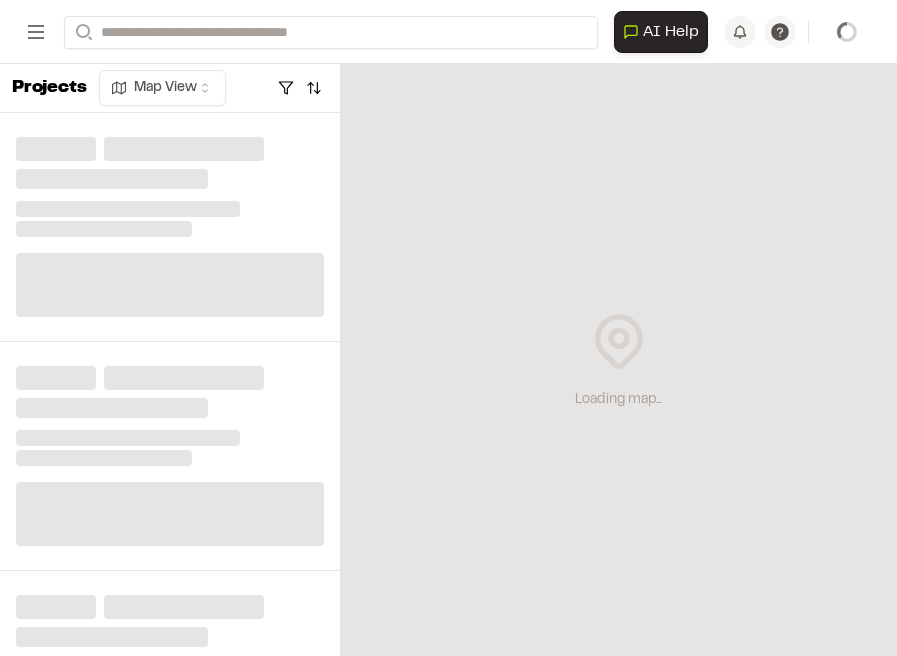 scroll, scrollTop: 0, scrollLeft: 0, axis: both 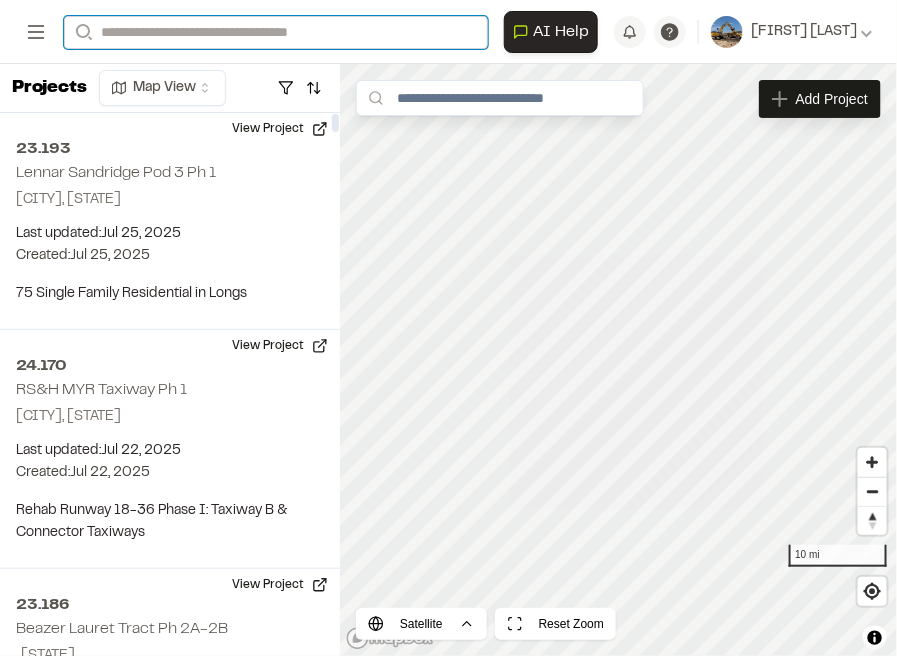 click on "Search" at bounding box center (276, 32) 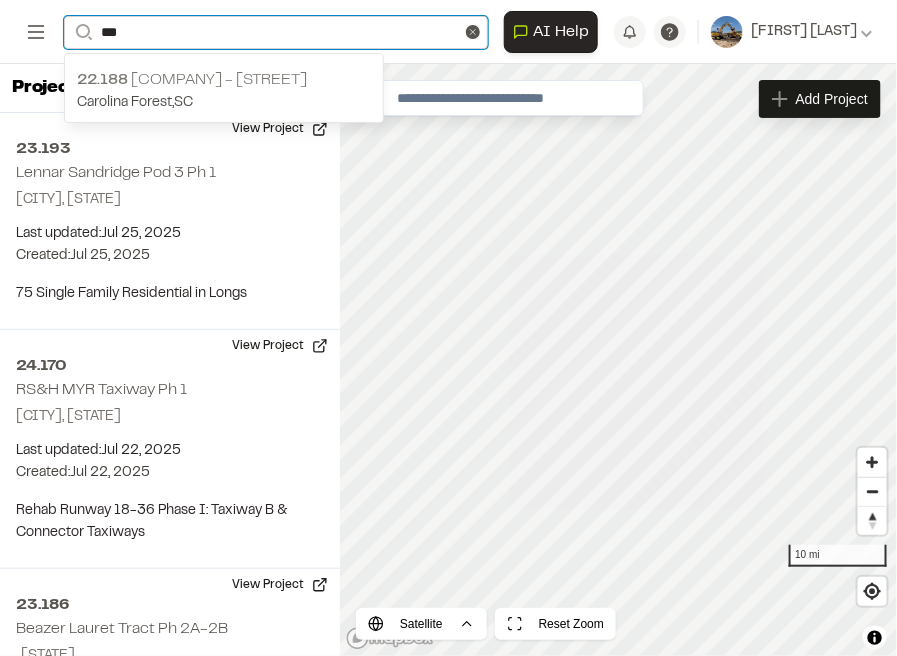 type on "***" 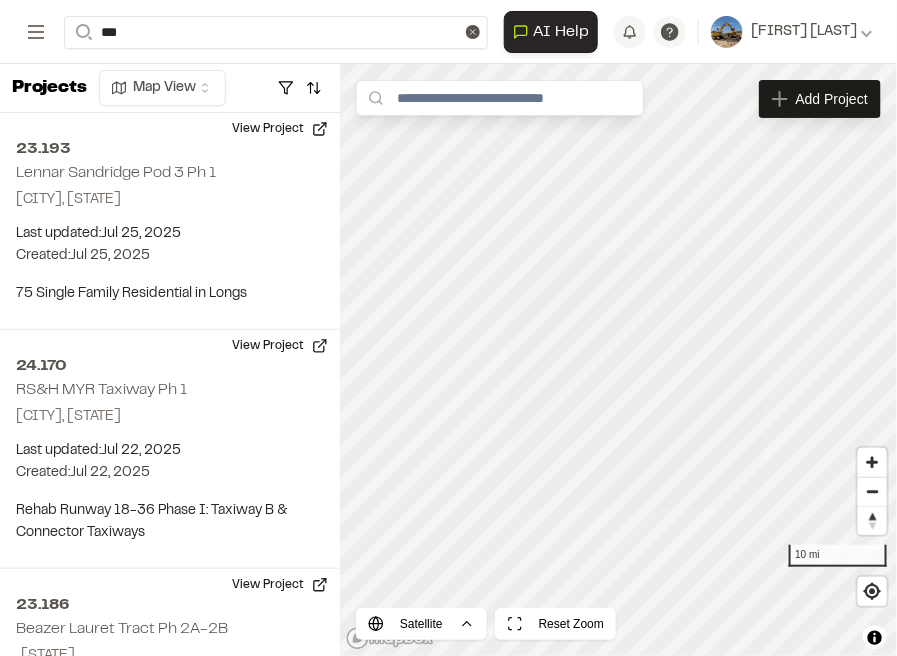 click on "[NUMBER]   [COMPANY] - [STREET]" at bounding box center (224, 80) 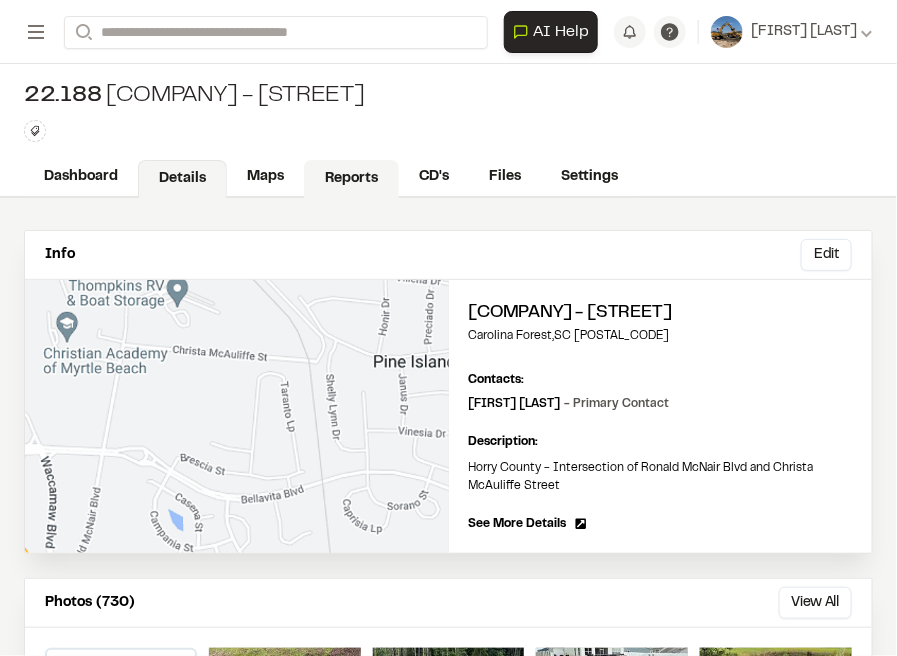 click on "Reports" at bounding box center (351, 179) 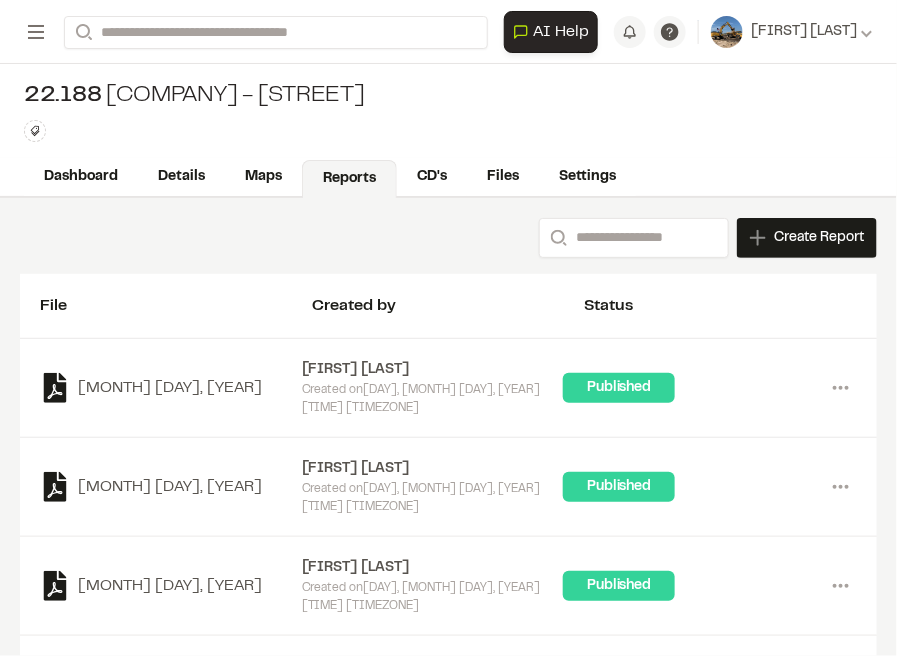 click on "Created on  [DAY], [MONTH] [DAY], [YEAR] [TIME] [TIMEZONE]" at bounding box center (433, 399) 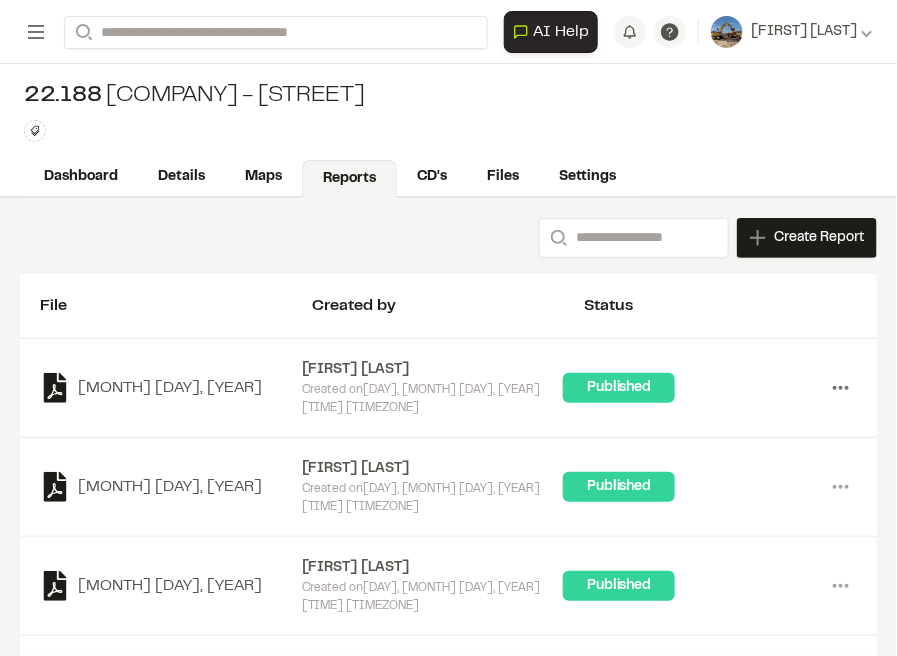 click 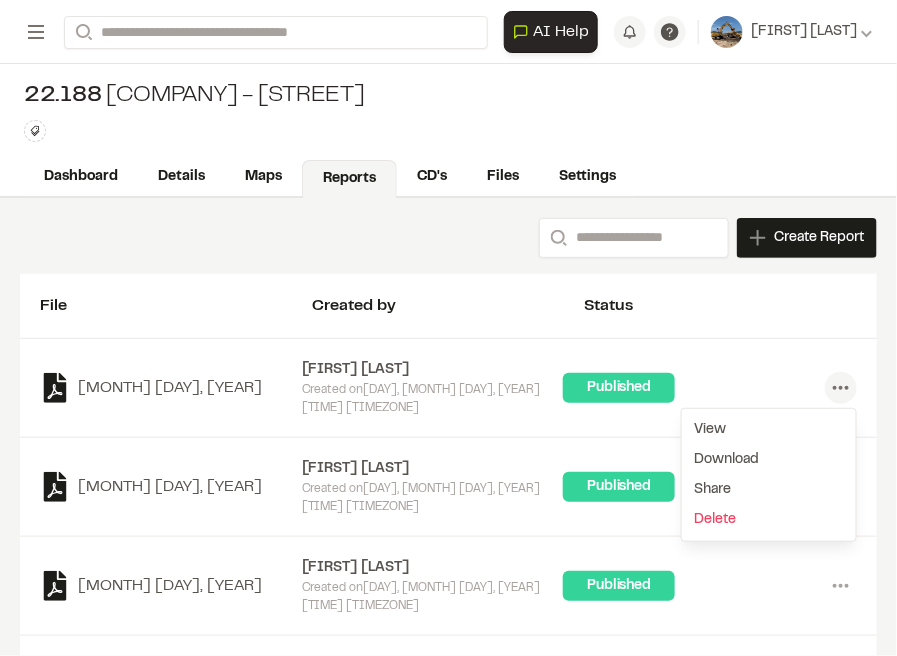 click 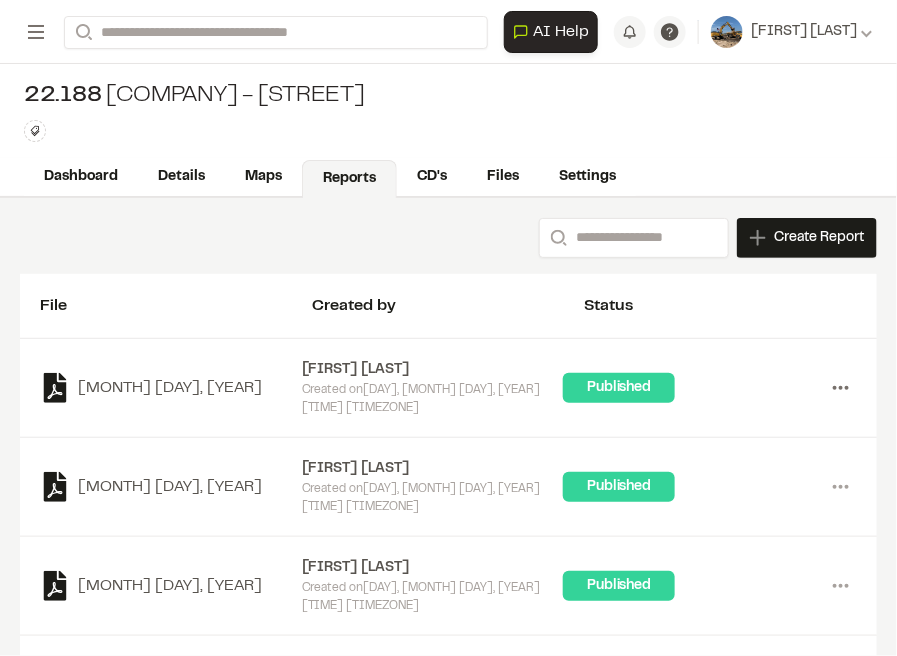 click 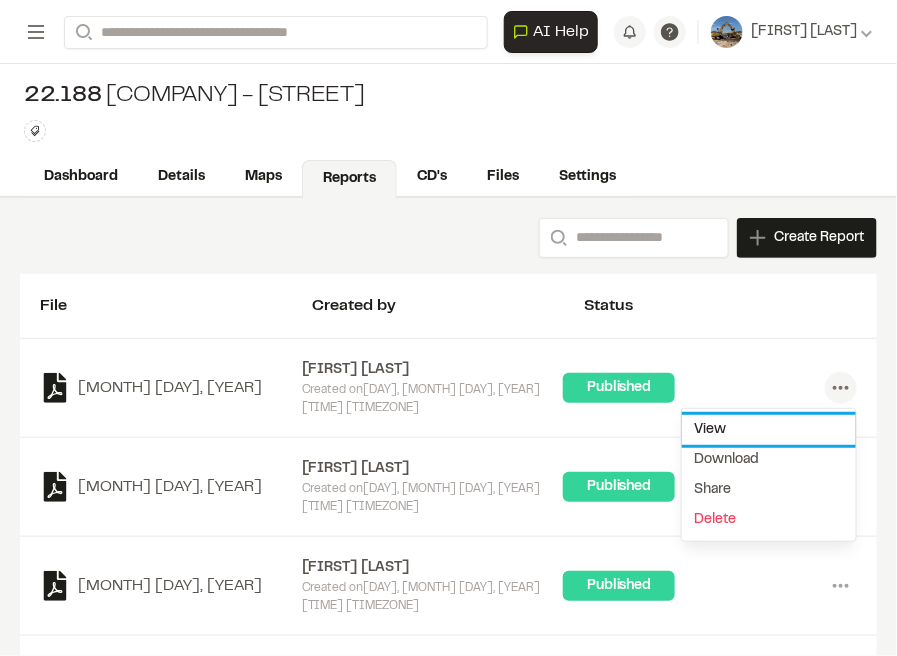 click on "View" at bounding box center (769, 430) 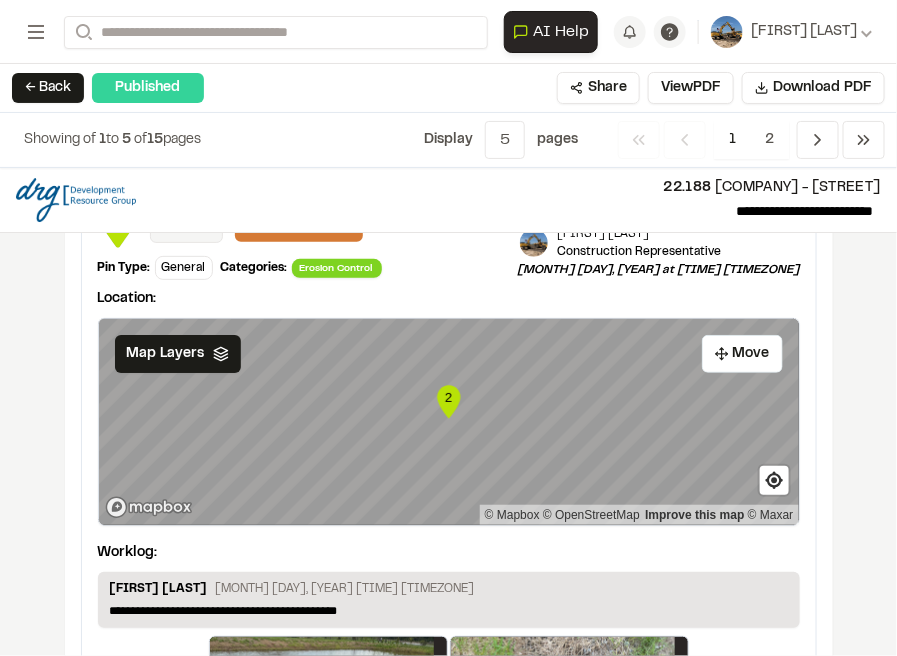 scroll, scrollTop: 3523, scrollLeft: 0, axis: vertical 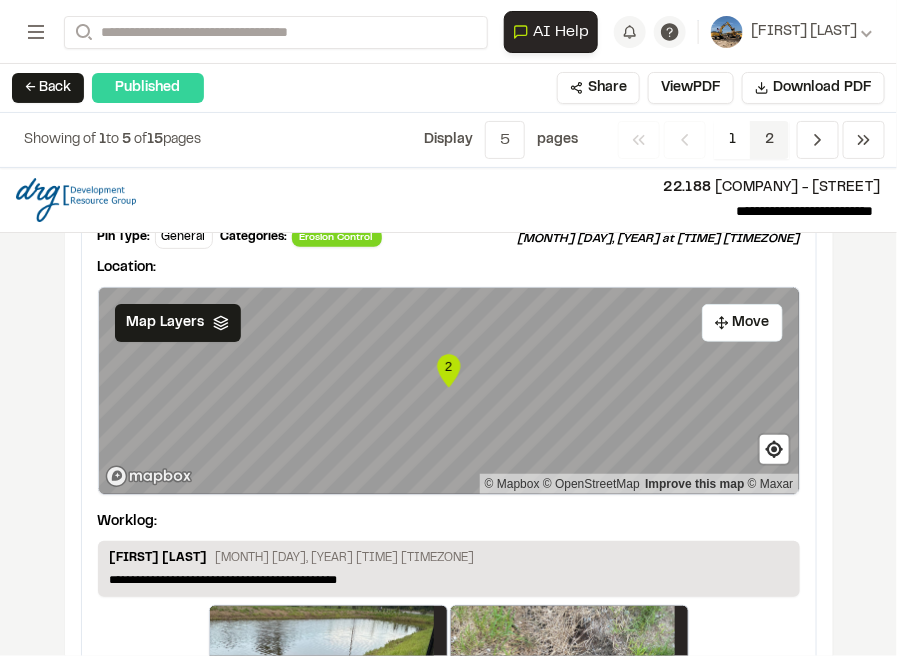 click on "2" at bounding box center (769, 140) 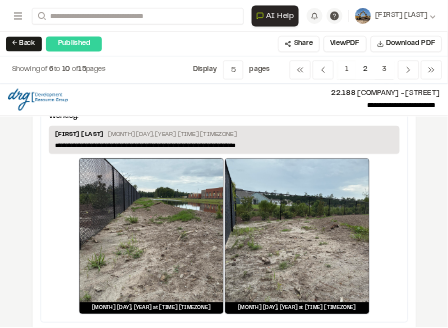 scroll, scrollTop: 2950, scrollLeft: 0, axis: vertical 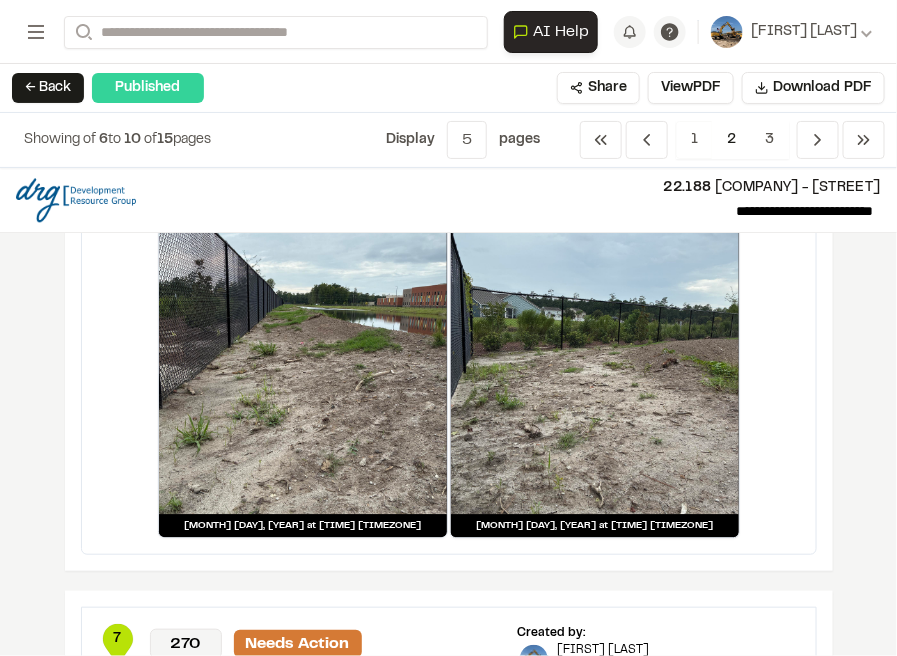 click at bounding box center (595, 370) 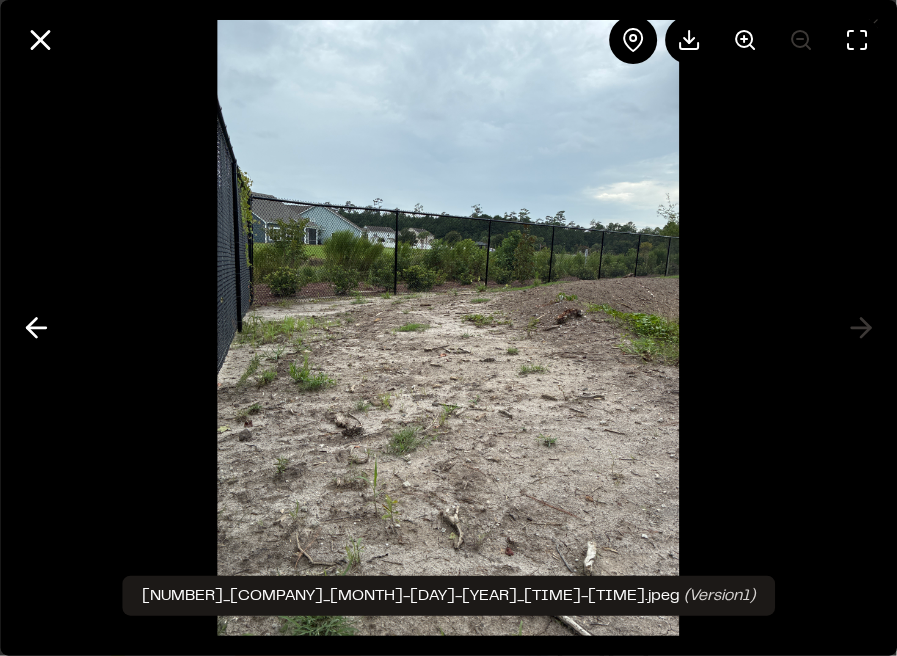 type 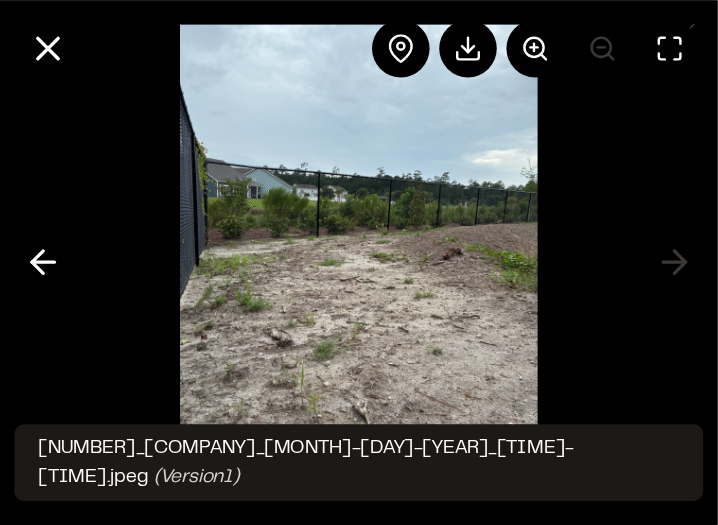 scroll, scrollTop: 2950, scrollLeft: 0, axis: vertical 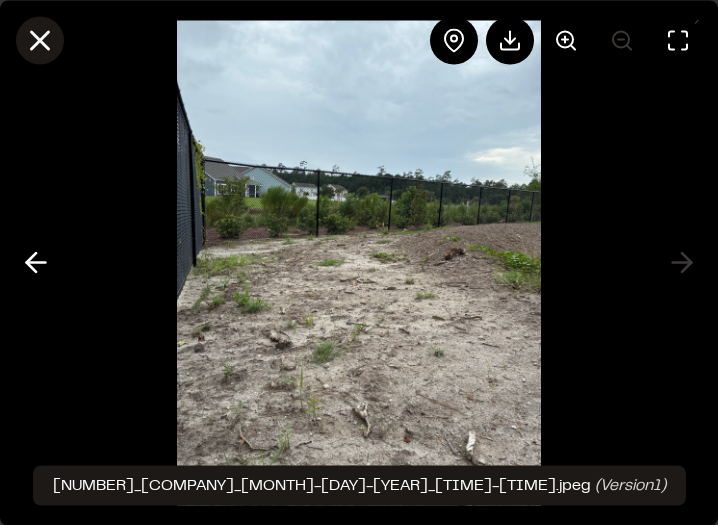 click 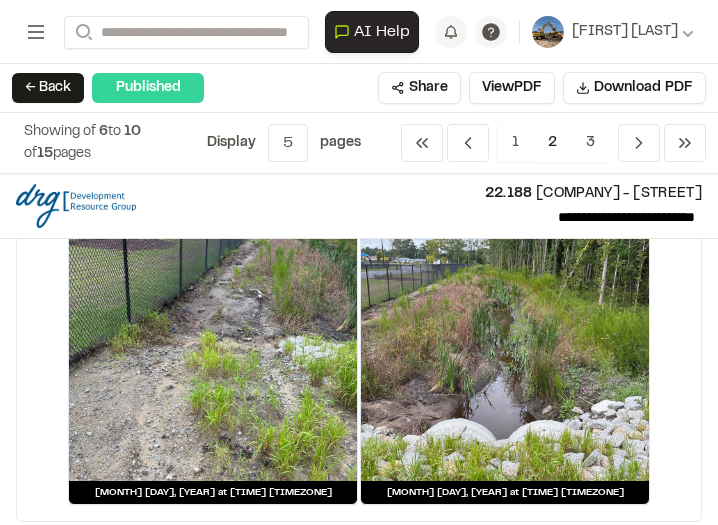 scroll, scrollTop: 4398, scrollLeft: 0, axis: vertical 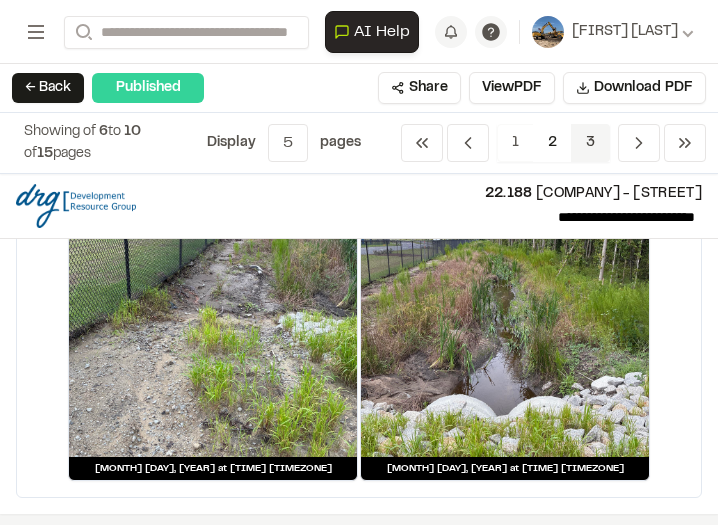 click on "3" at bounding box center [590, 143] 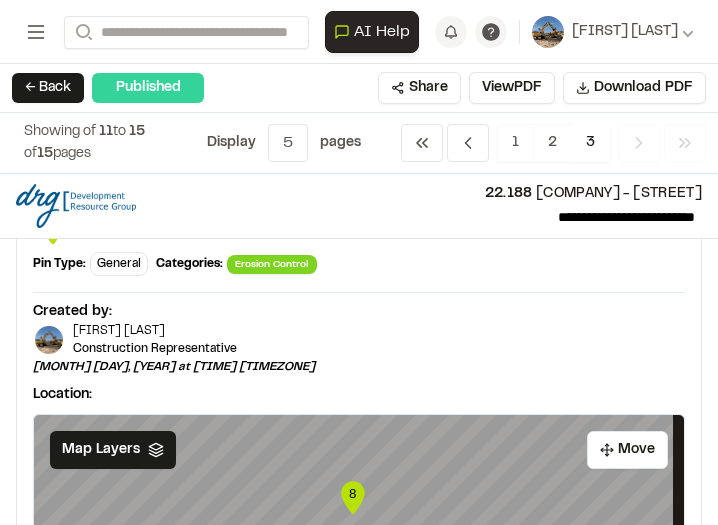 scroll, scrollTop: 0, scrollLeft: 0, axis: both 